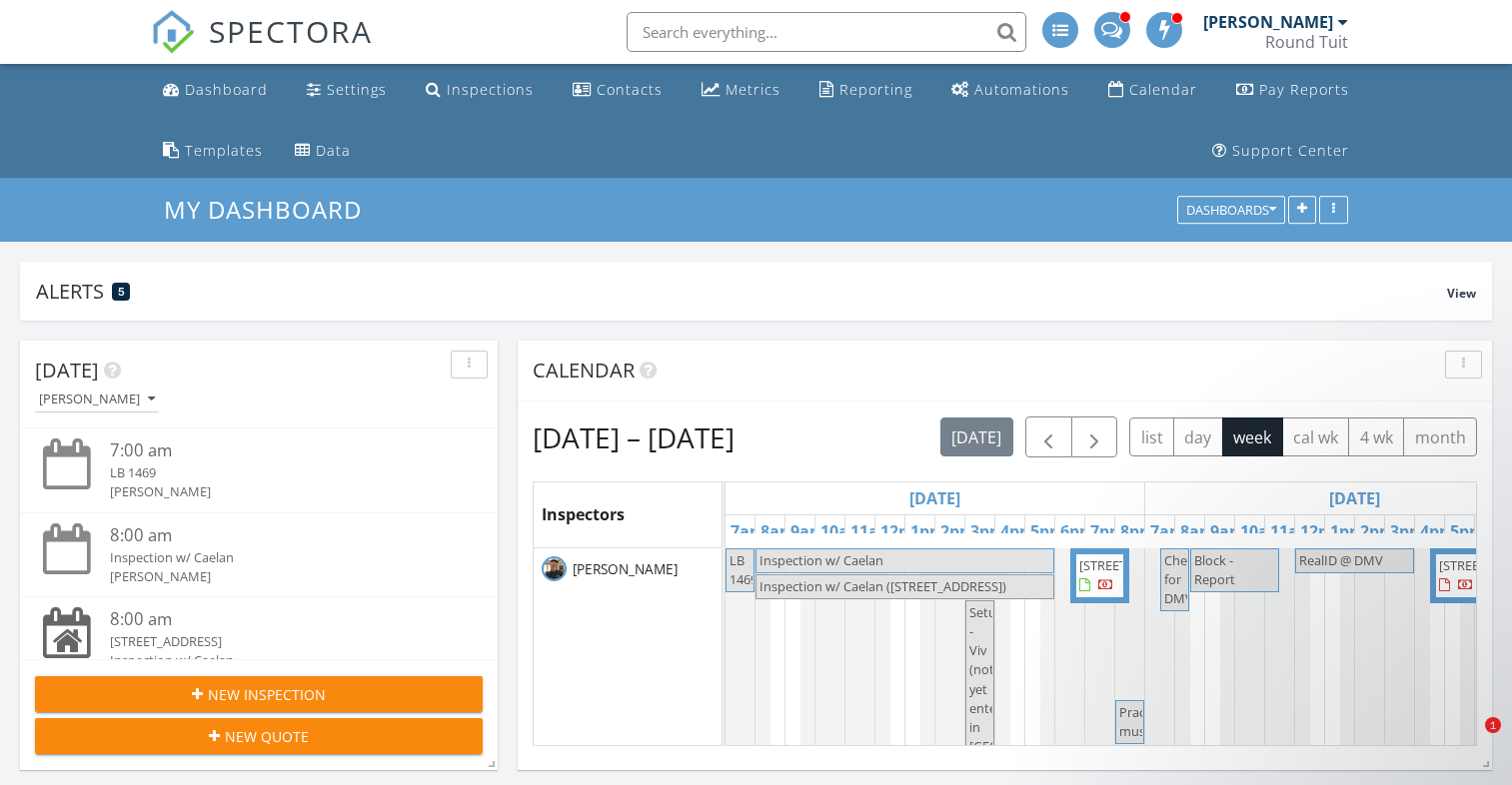 scroll, scrollTop: 0, scrollLeft: 0, axis: both 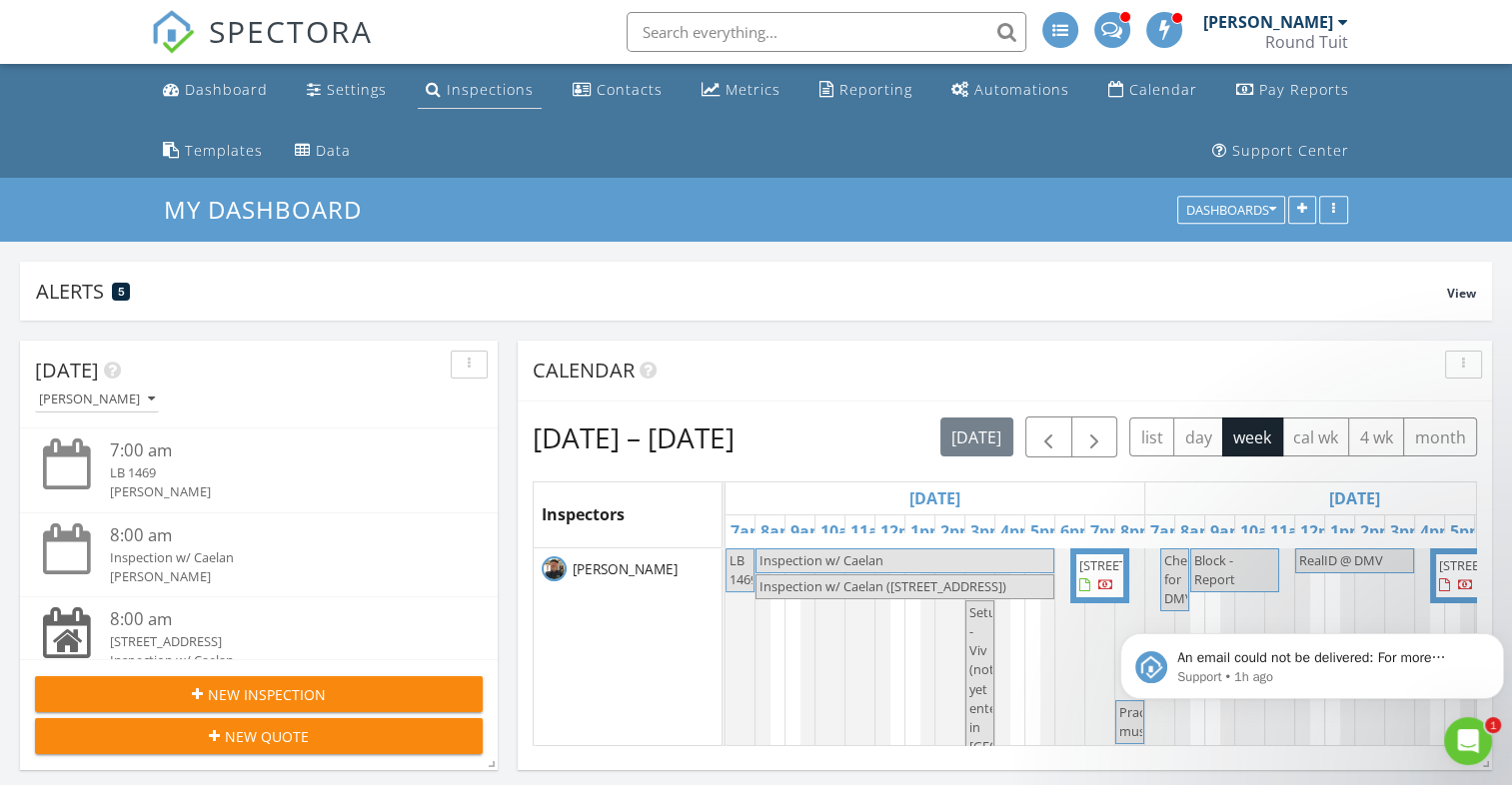 click on "Inspections" at bounding box center (480, 90) 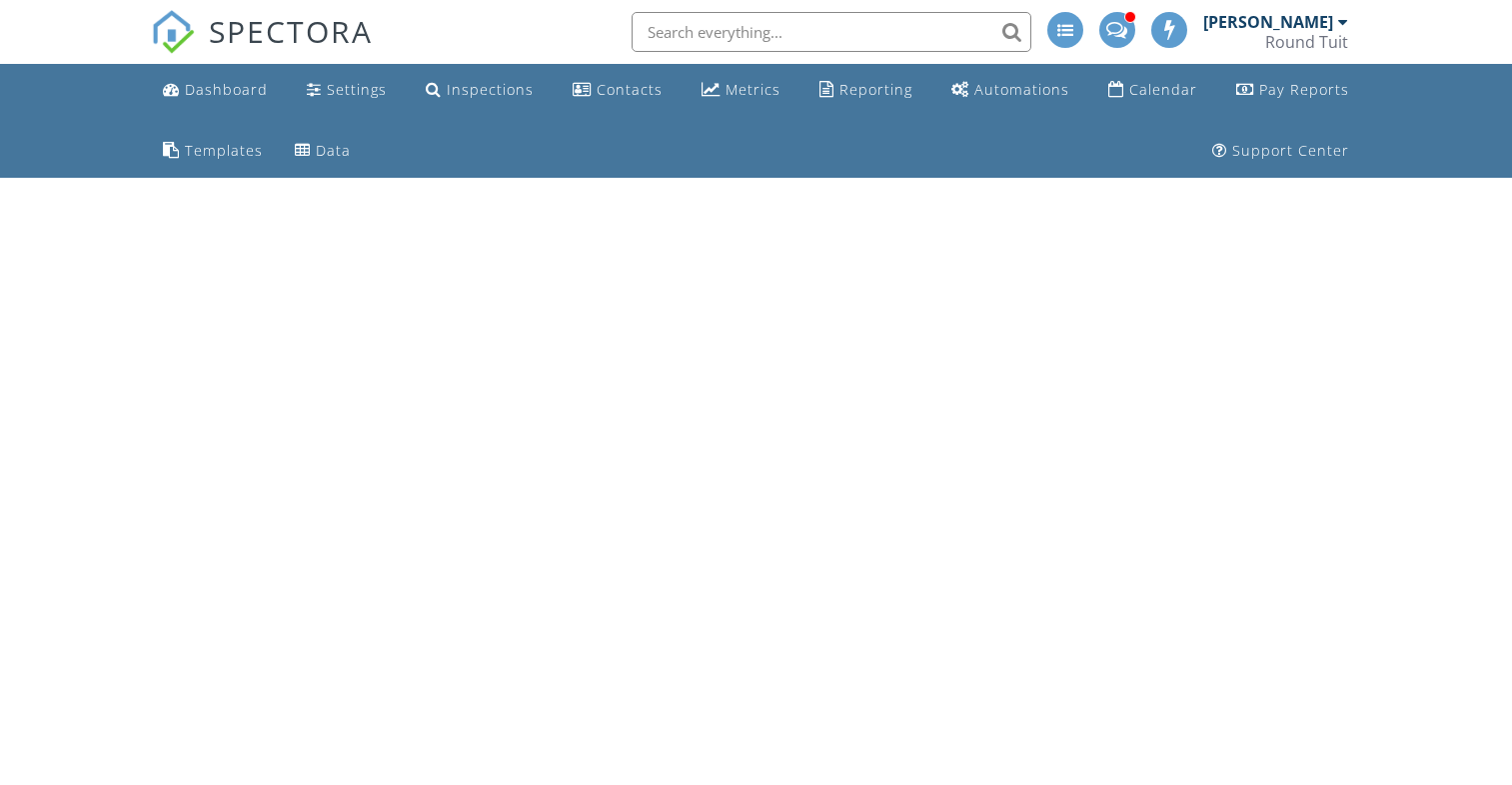 scroll, scrollTop: 0, scrollLeft: 0, axis: both 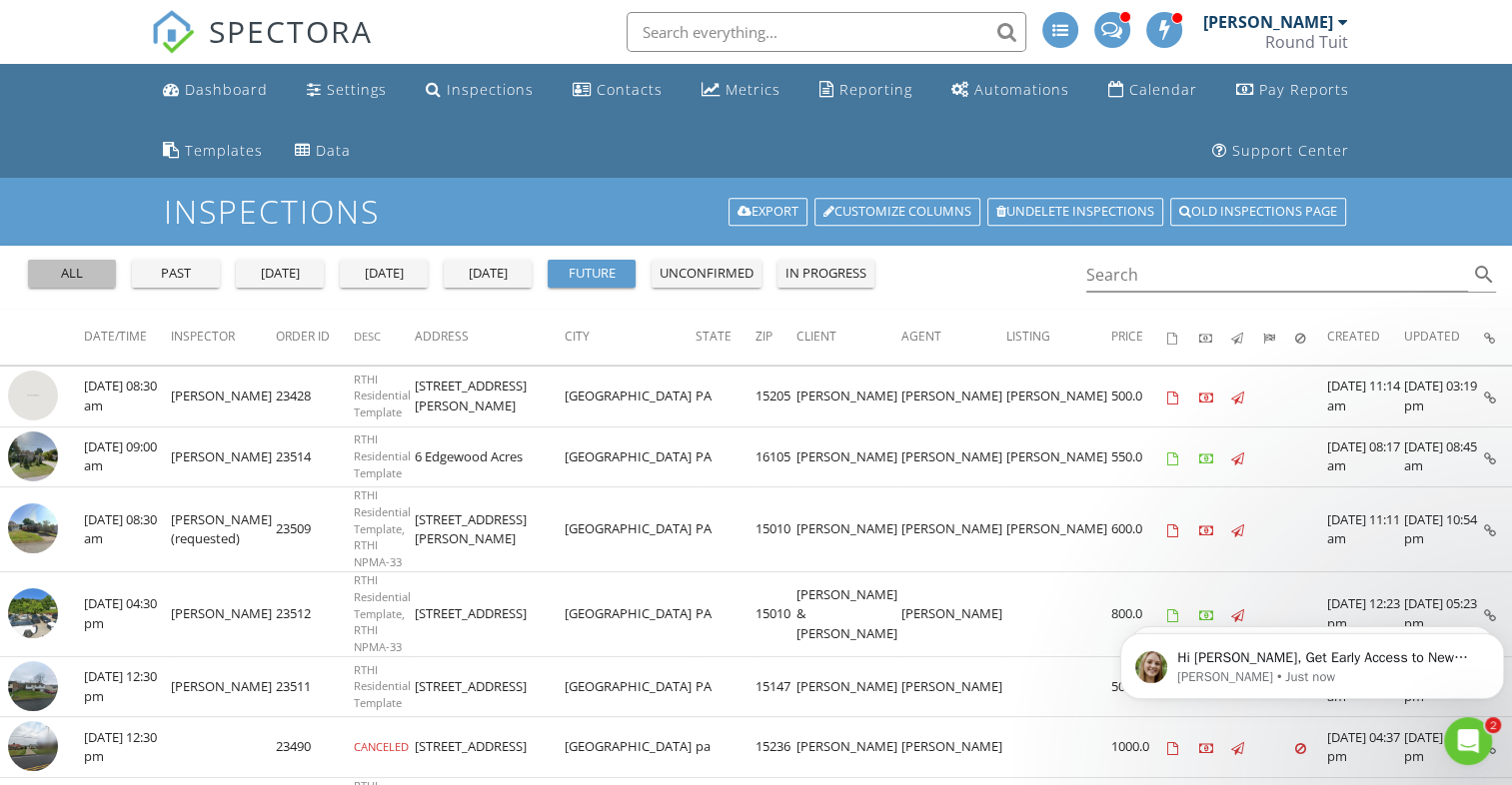 click on "all" at bounding box center [72, 274] 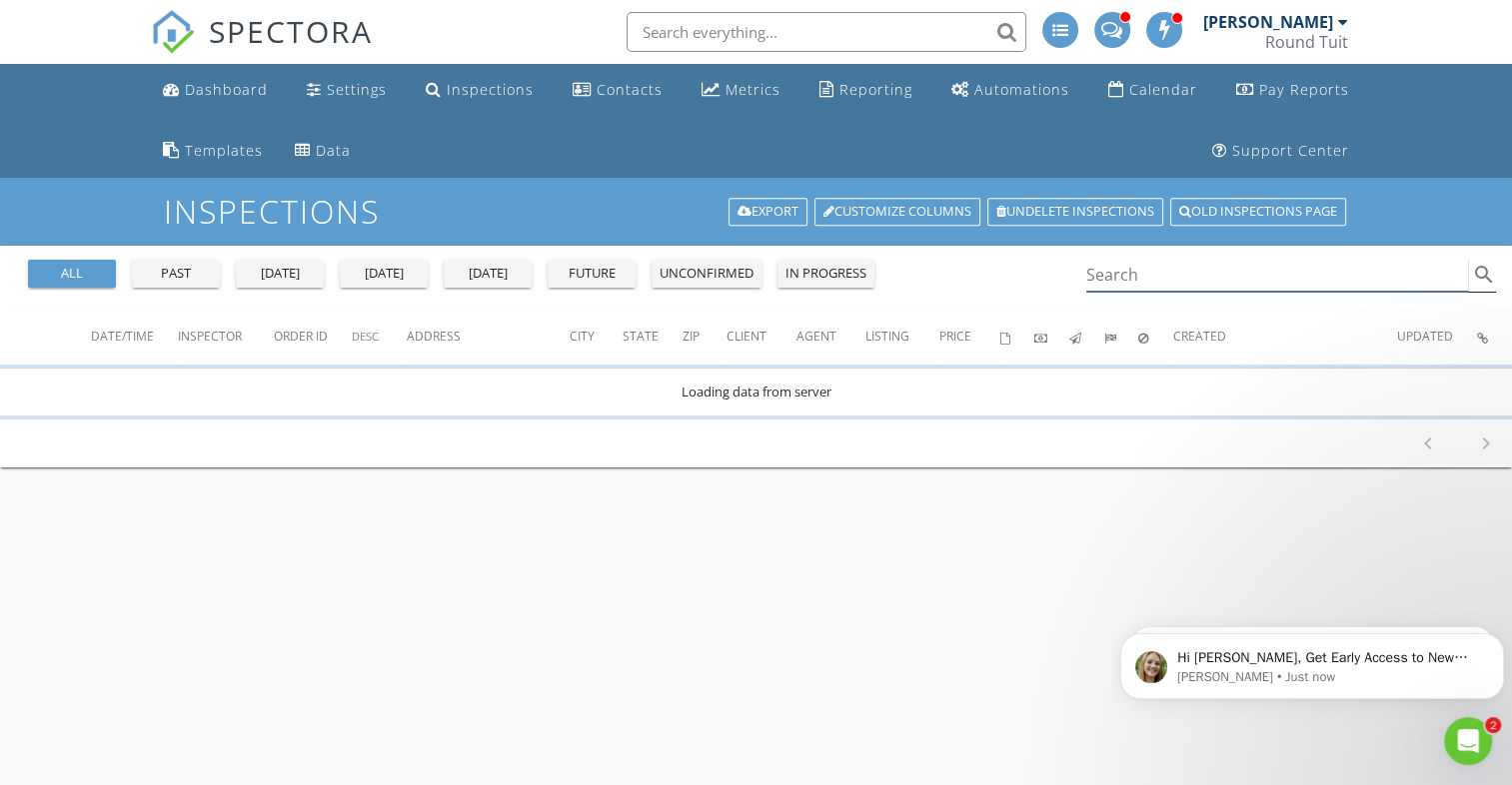 click at bounding box center [1277, 275] 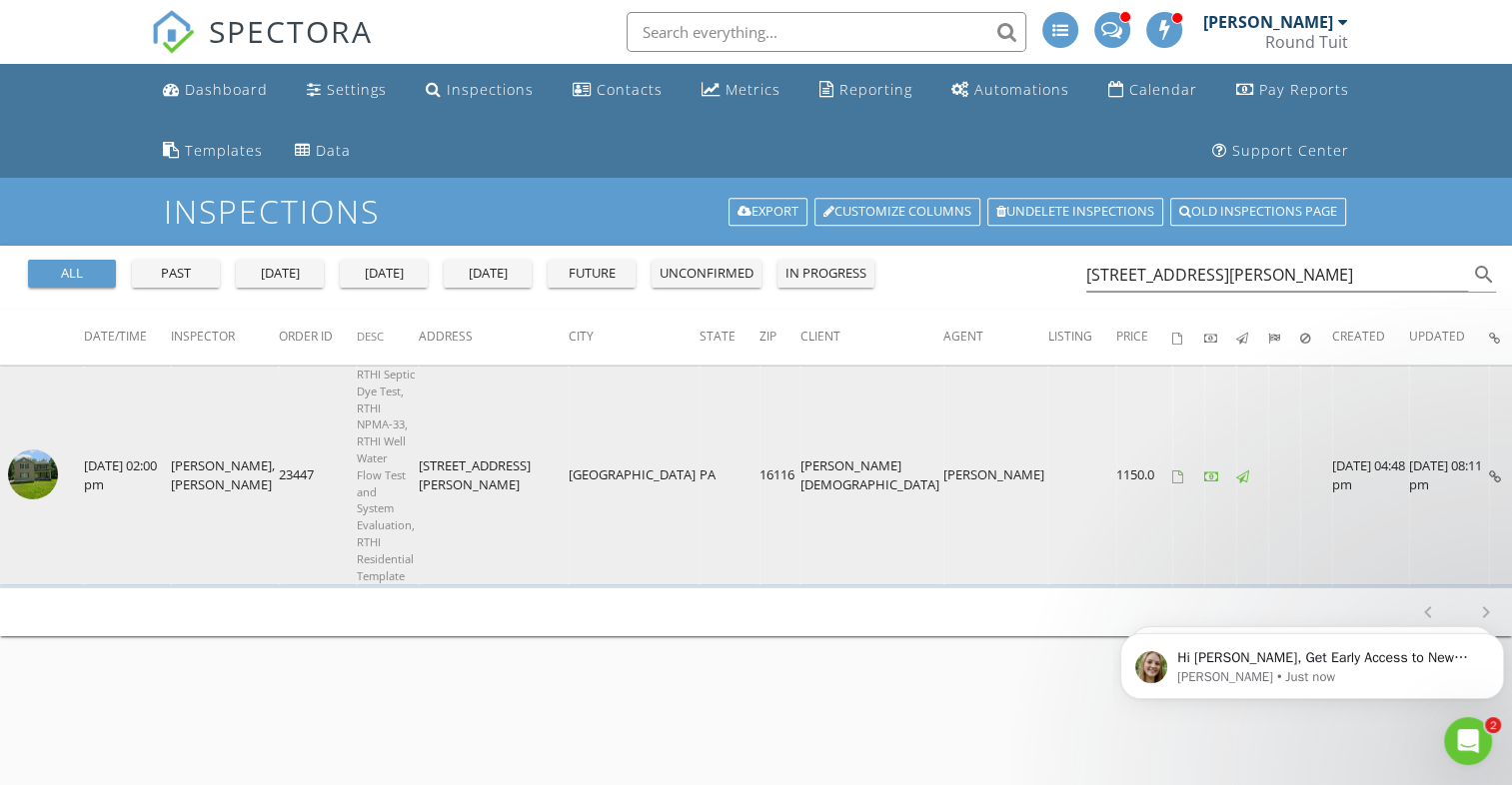 click at bounding box center [33, 474] 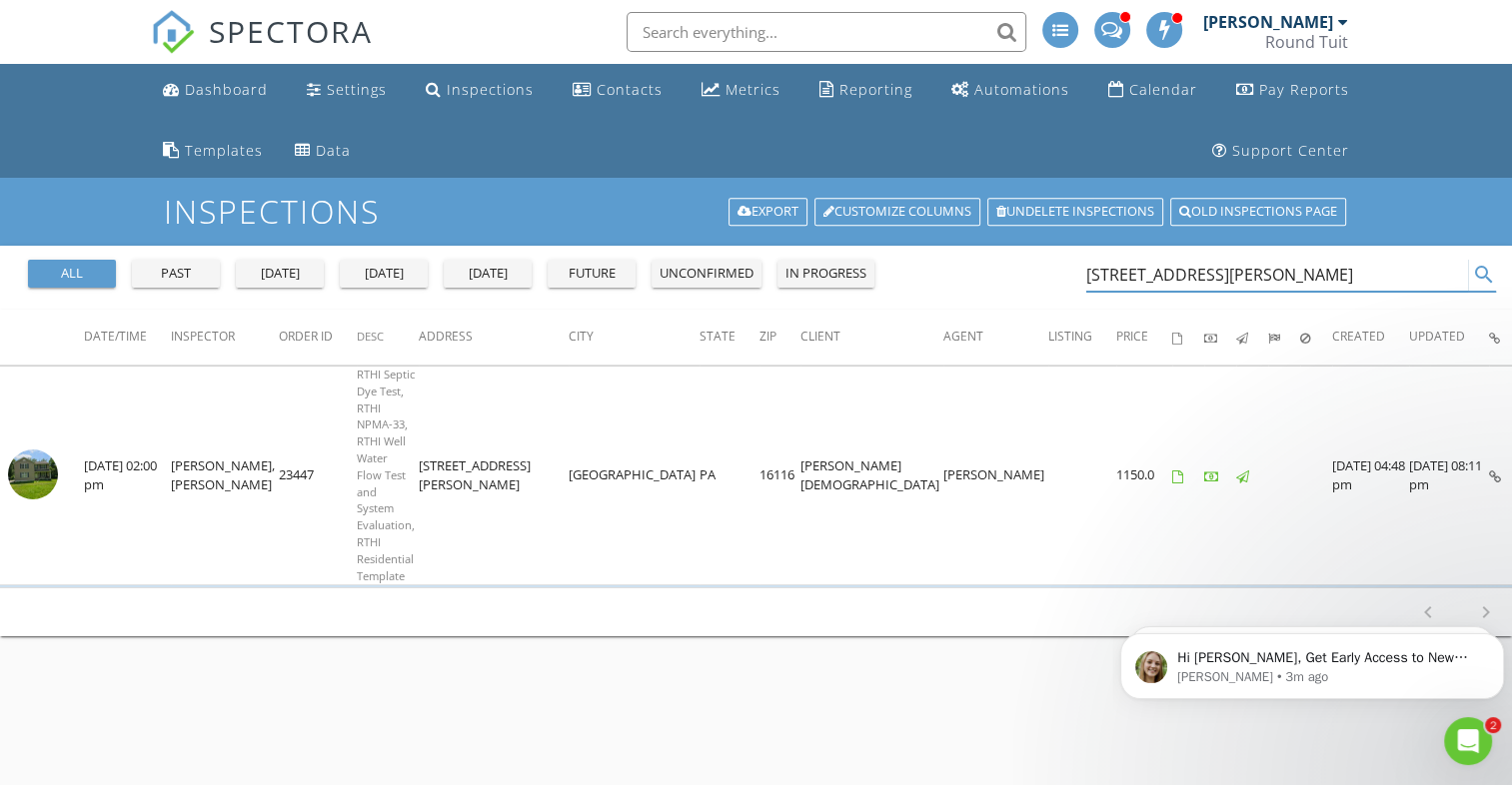 drag, startPoint x: 1219, startPoint y: 281, endPoint x: 1024, endPoint y: 295, distance: 195.50192 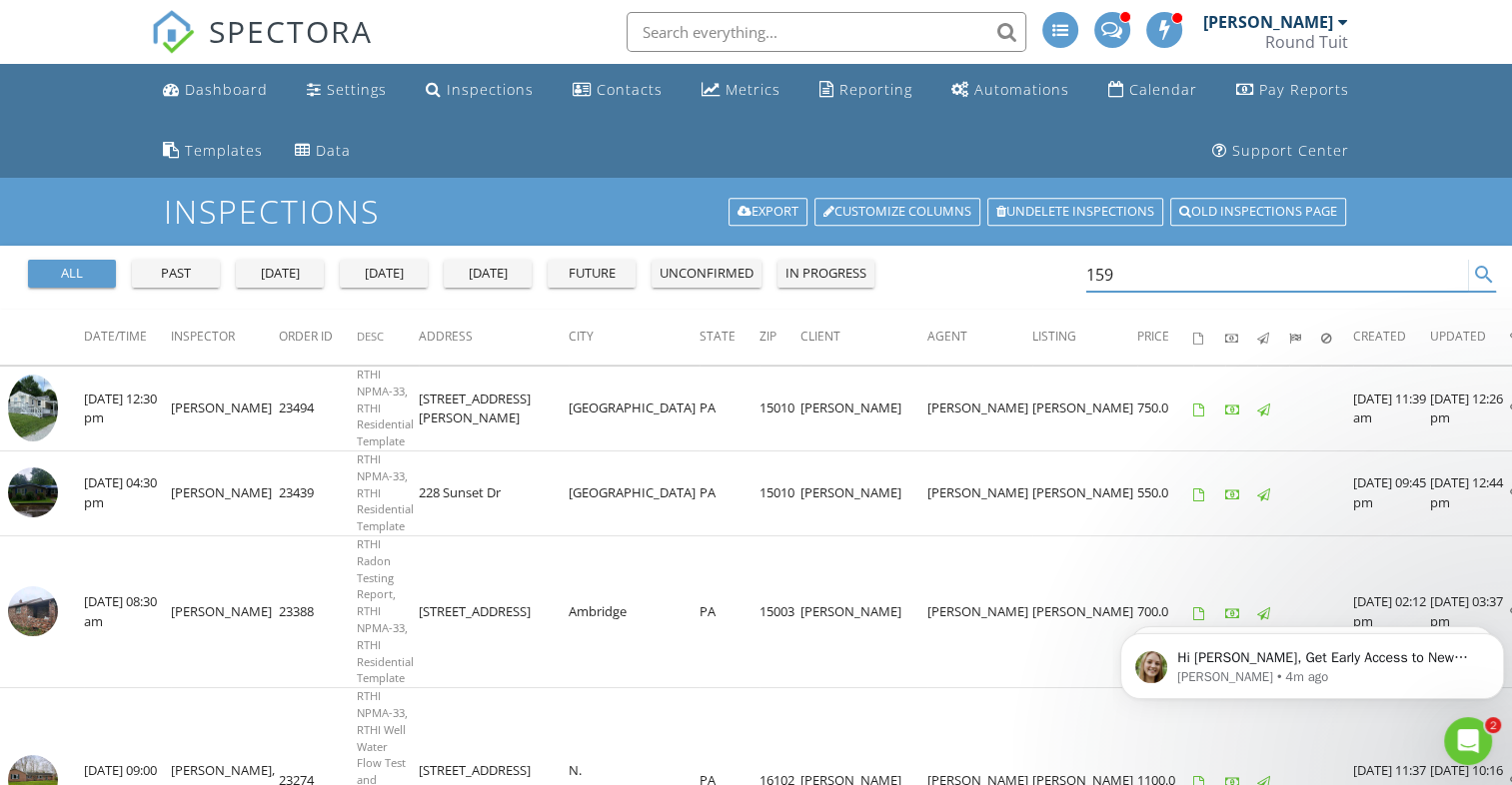drag, startPoint x: 1139, startPoint y: 285, endPoint x: 1061, endPoint y: 292, distance: 78.31347 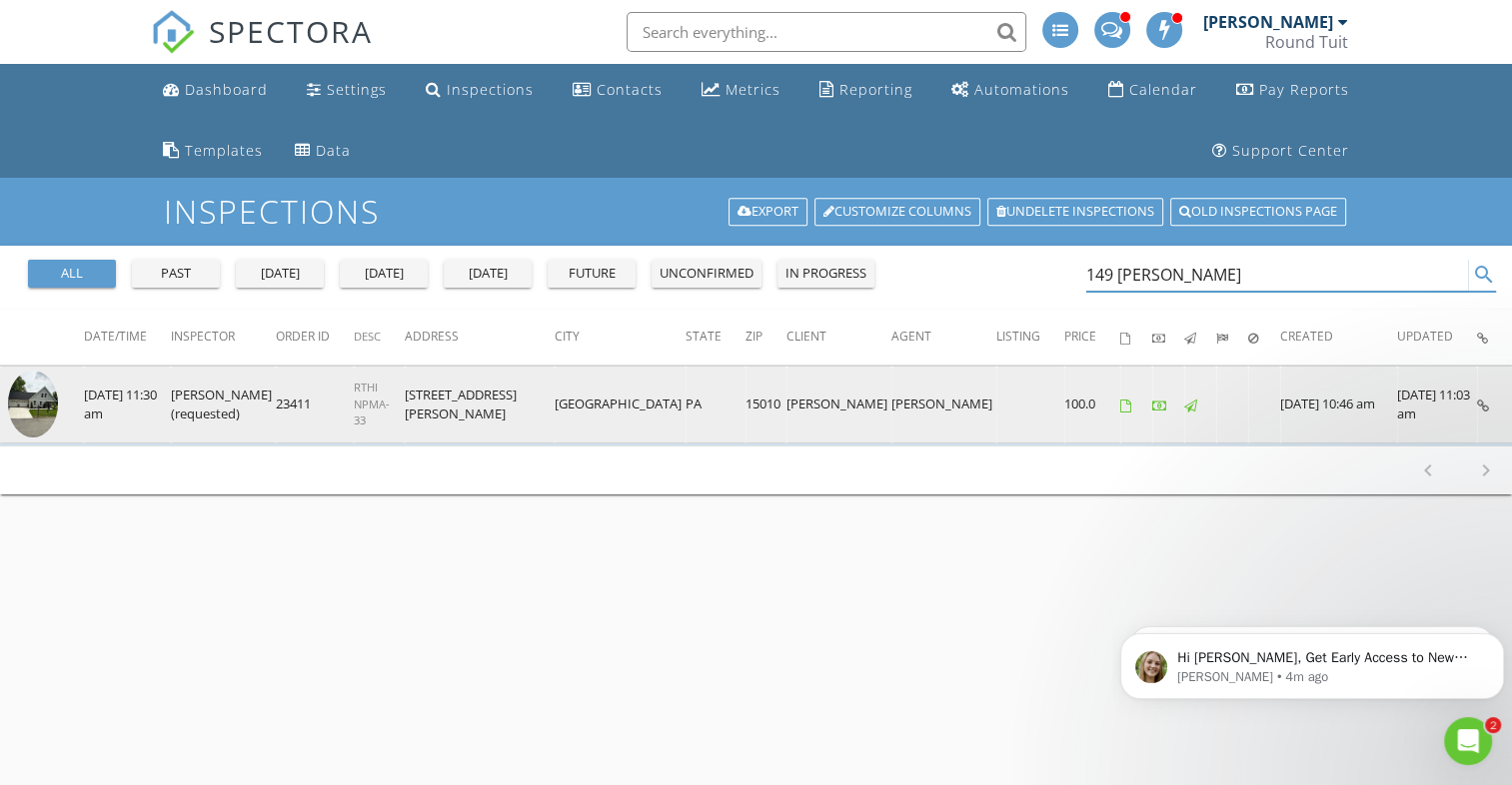 type on "149 James" 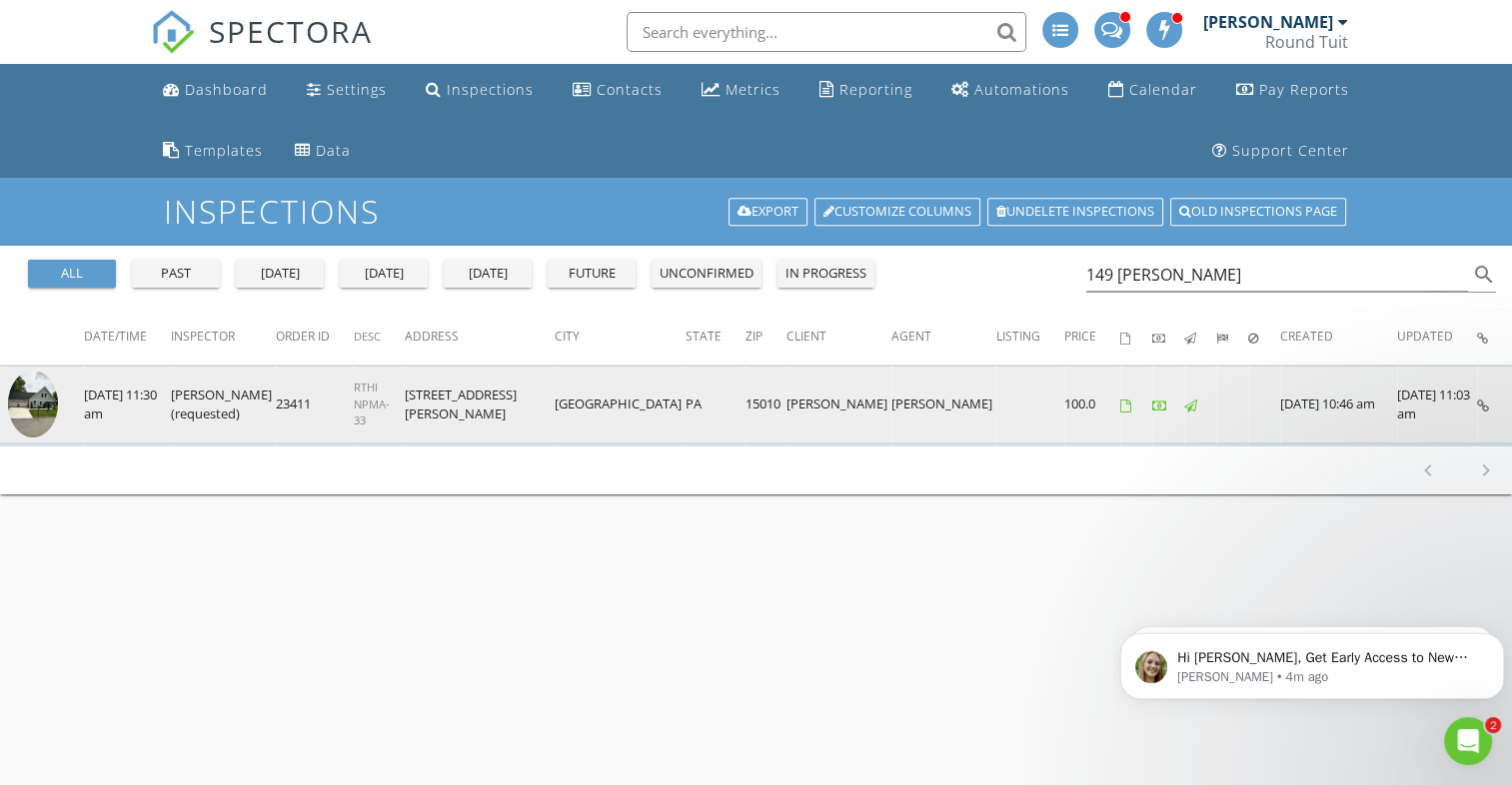 click at bounding box center (33, 403) 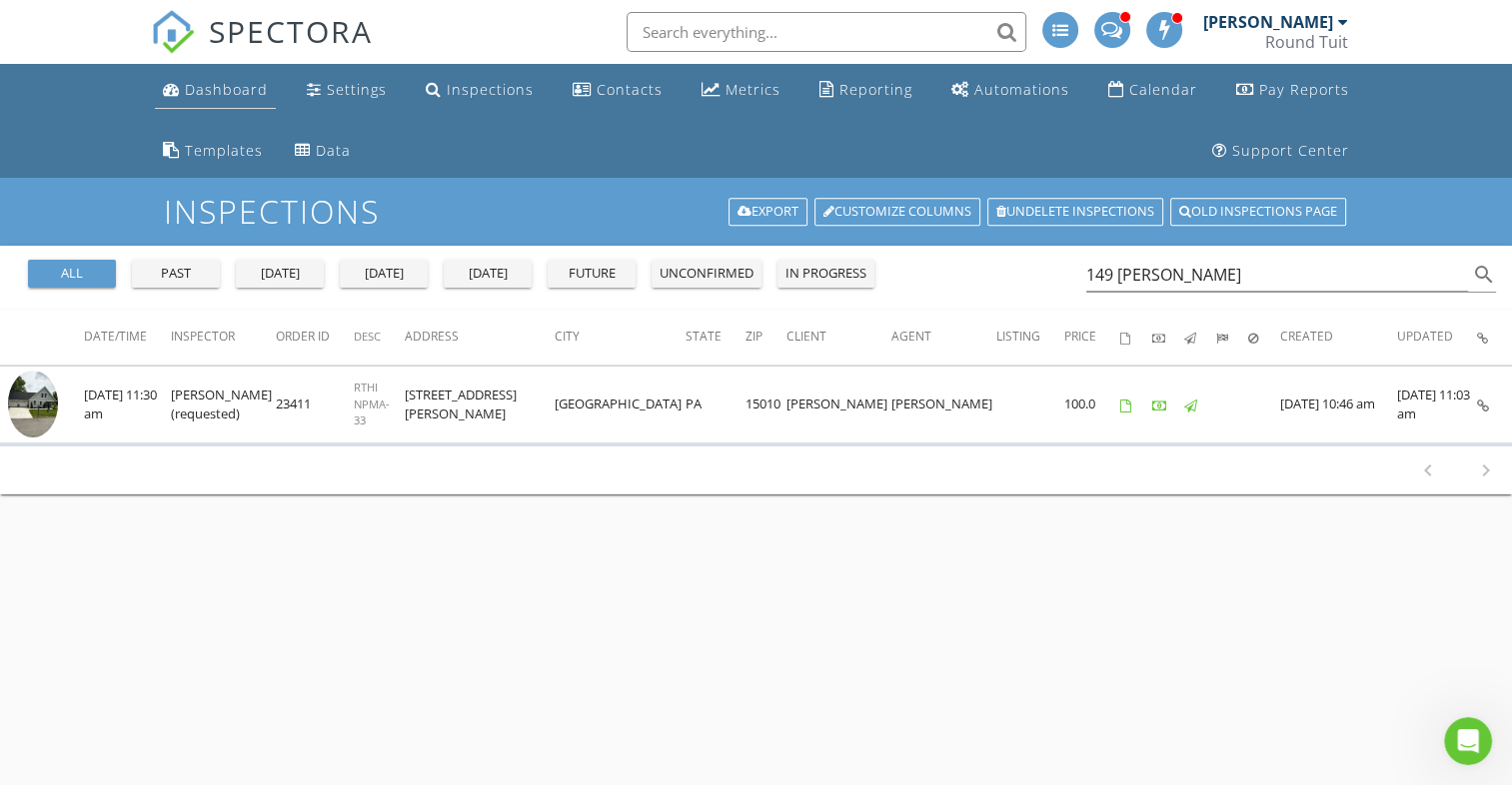 click on "Dashboard" at bounding box center (226, 89) 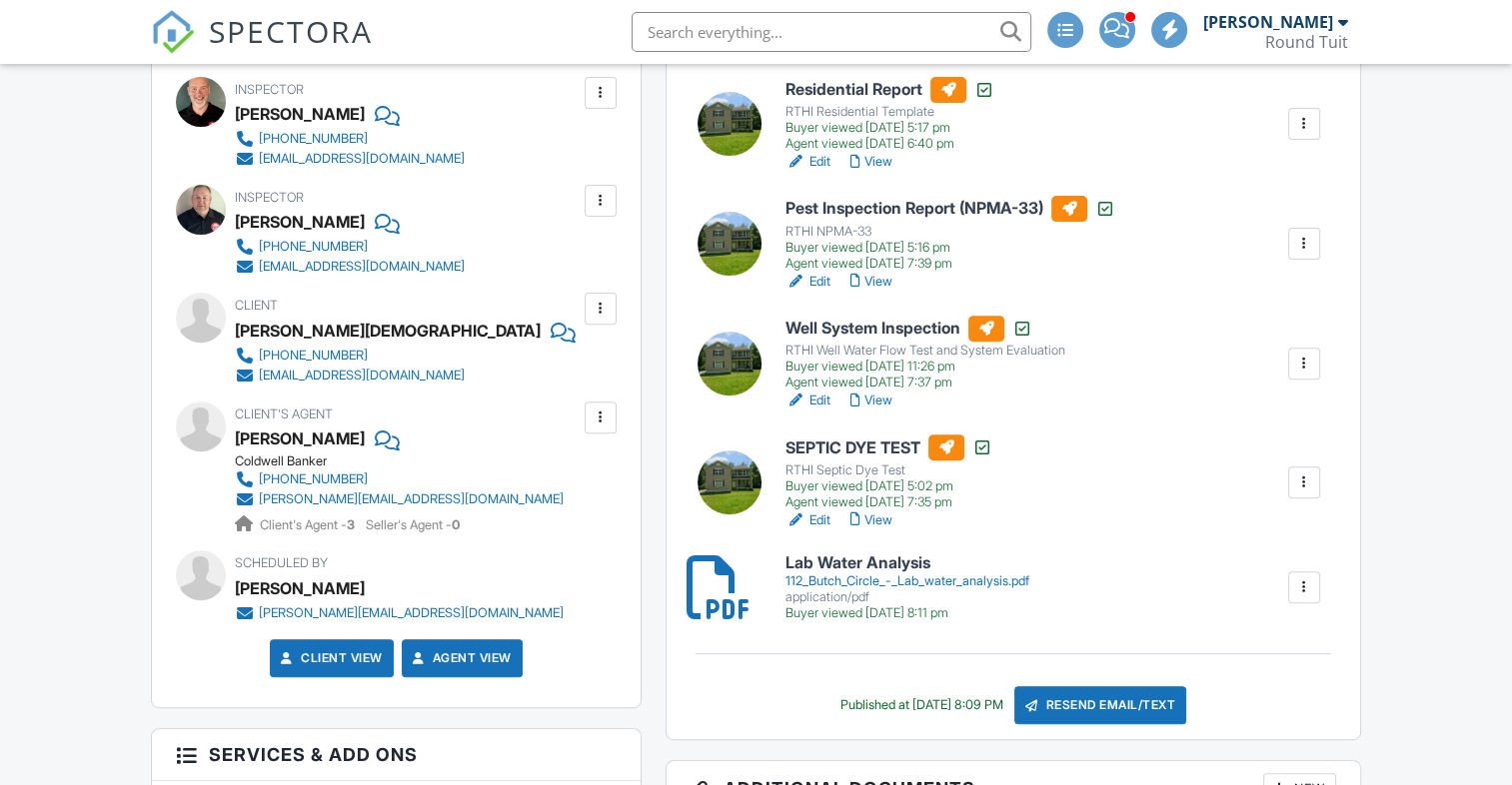scroll, scrollTop: 651, scrollLeft: 0, axis: vertical 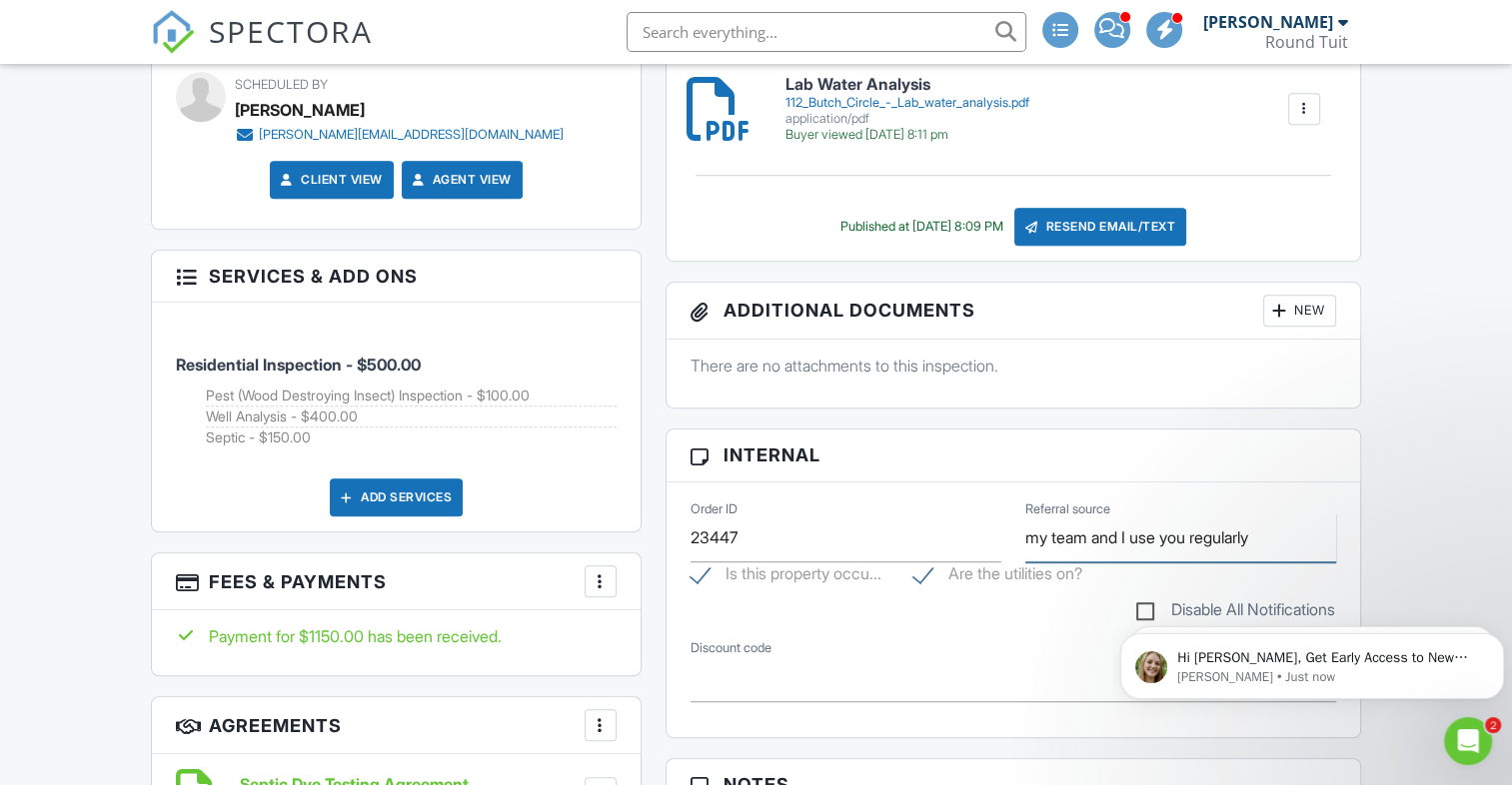 drag, startPoint x: 1273, startPoint y: 529, endPoint x: 965, endPoint y: 573, distance: 311.12698 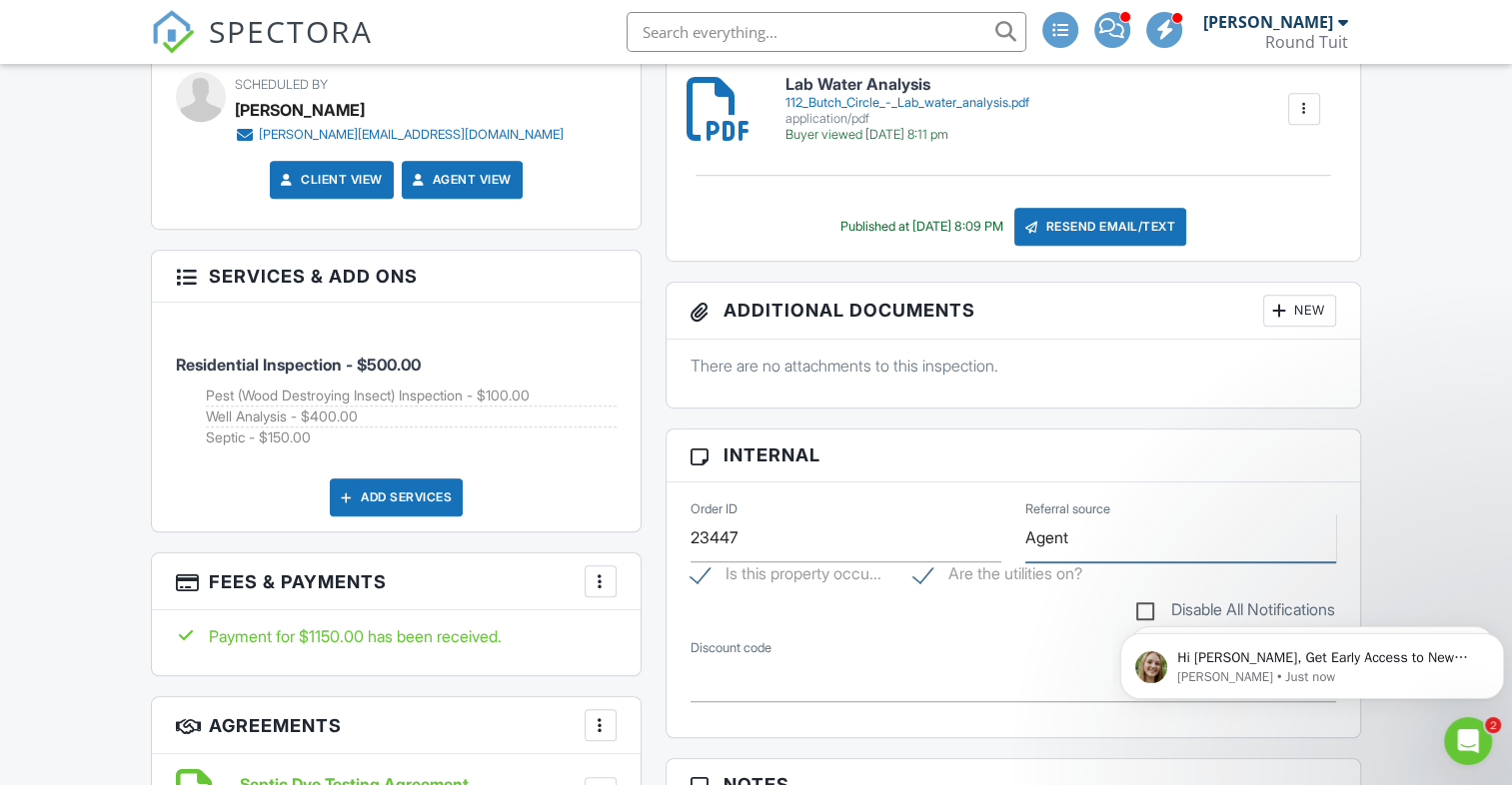 type on "Agent" 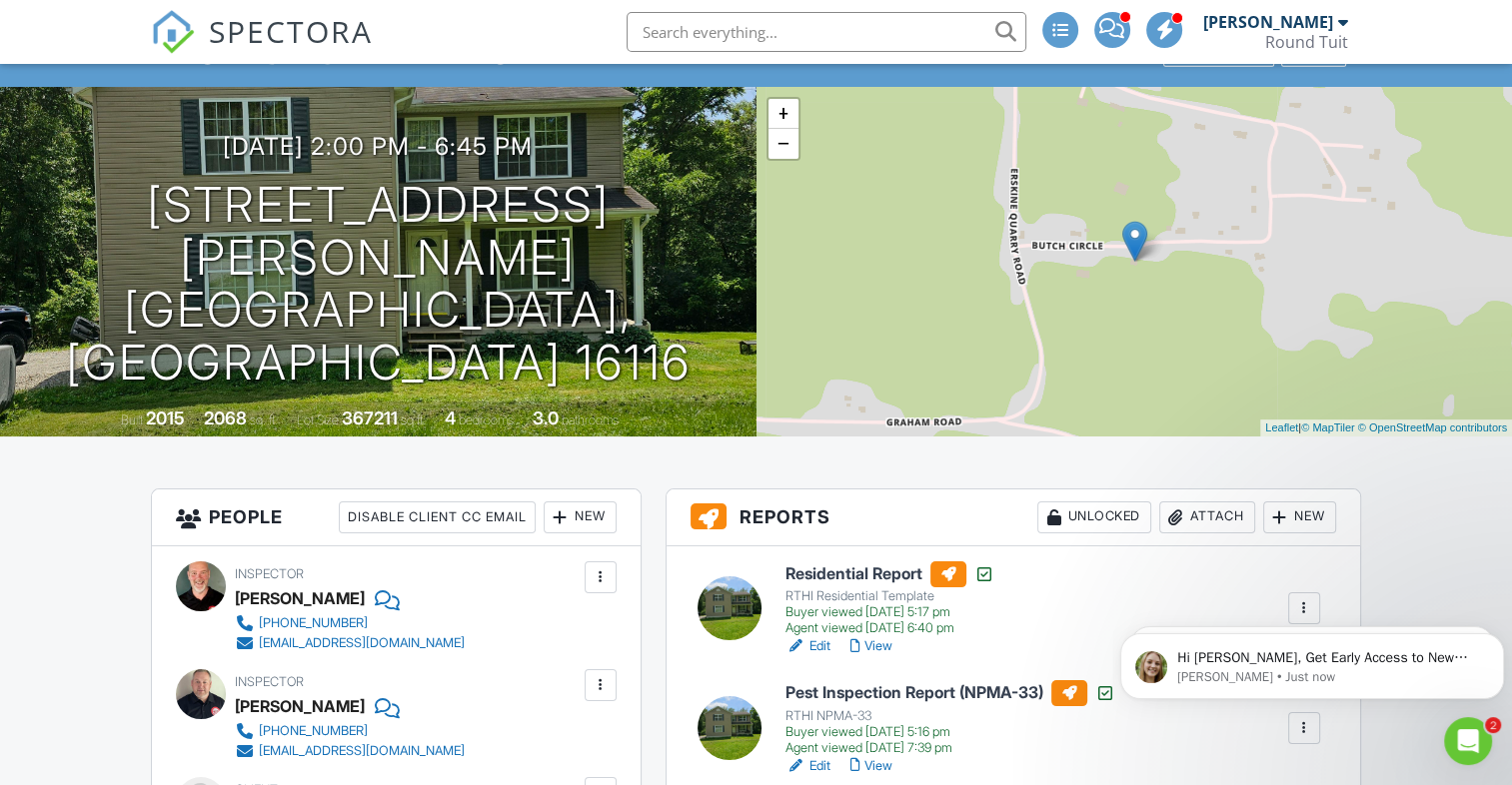 scroll, scrollTop: 0, scrollLeft: 0, axis: both 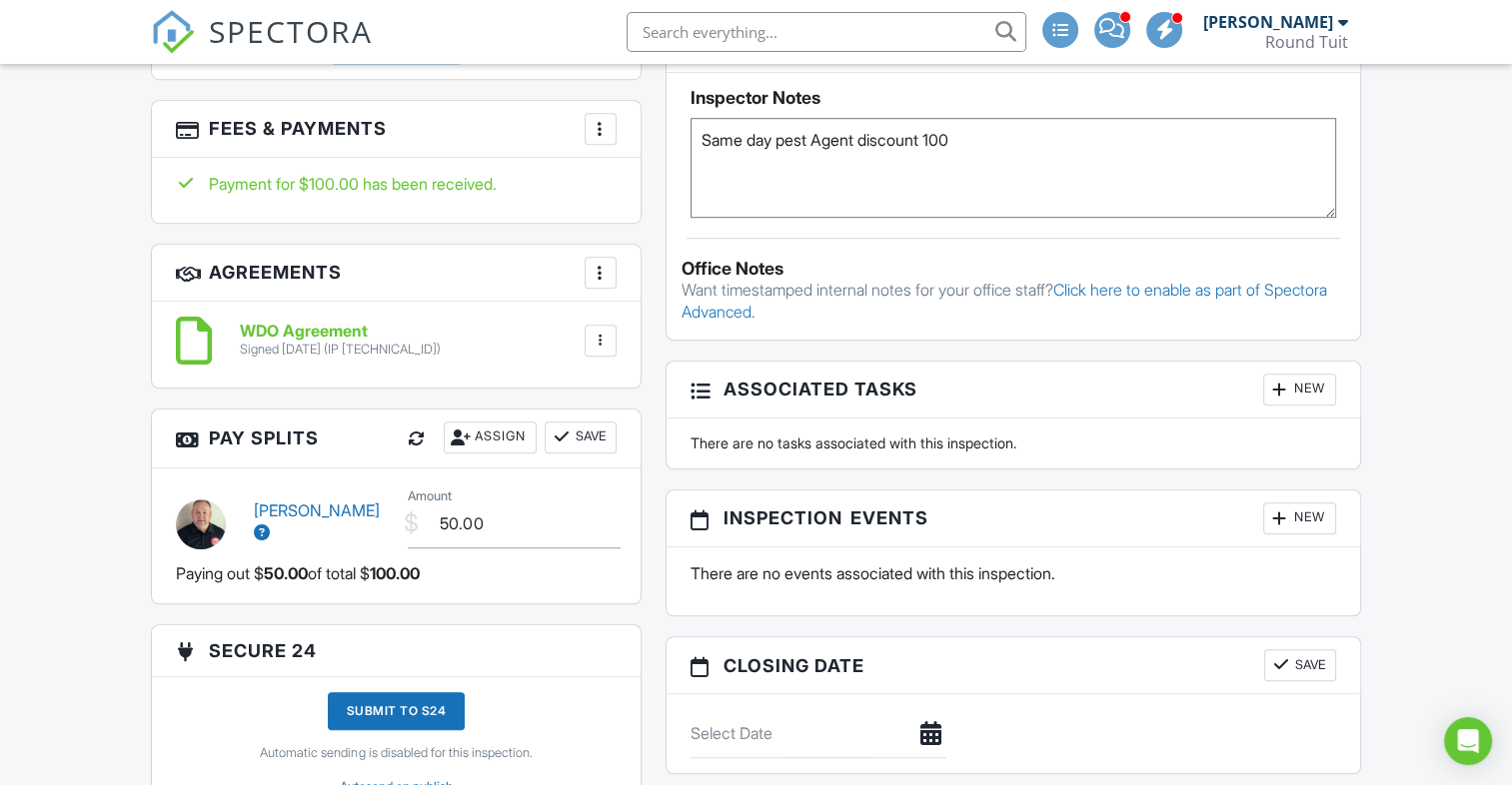click at bounding box center [601, 129] 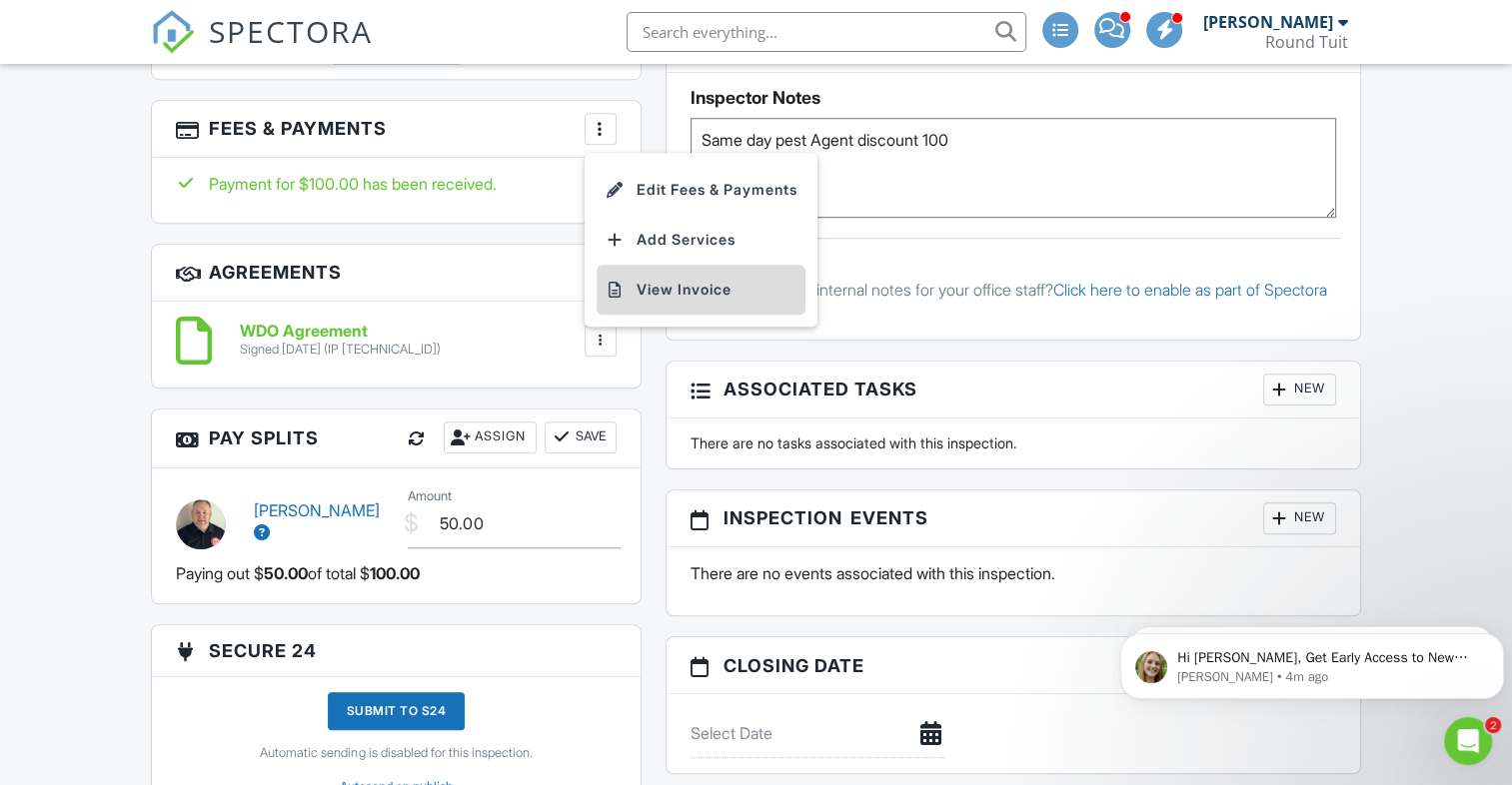 scroll, scrollTop: 0, scrollLeft: 0, axis: both 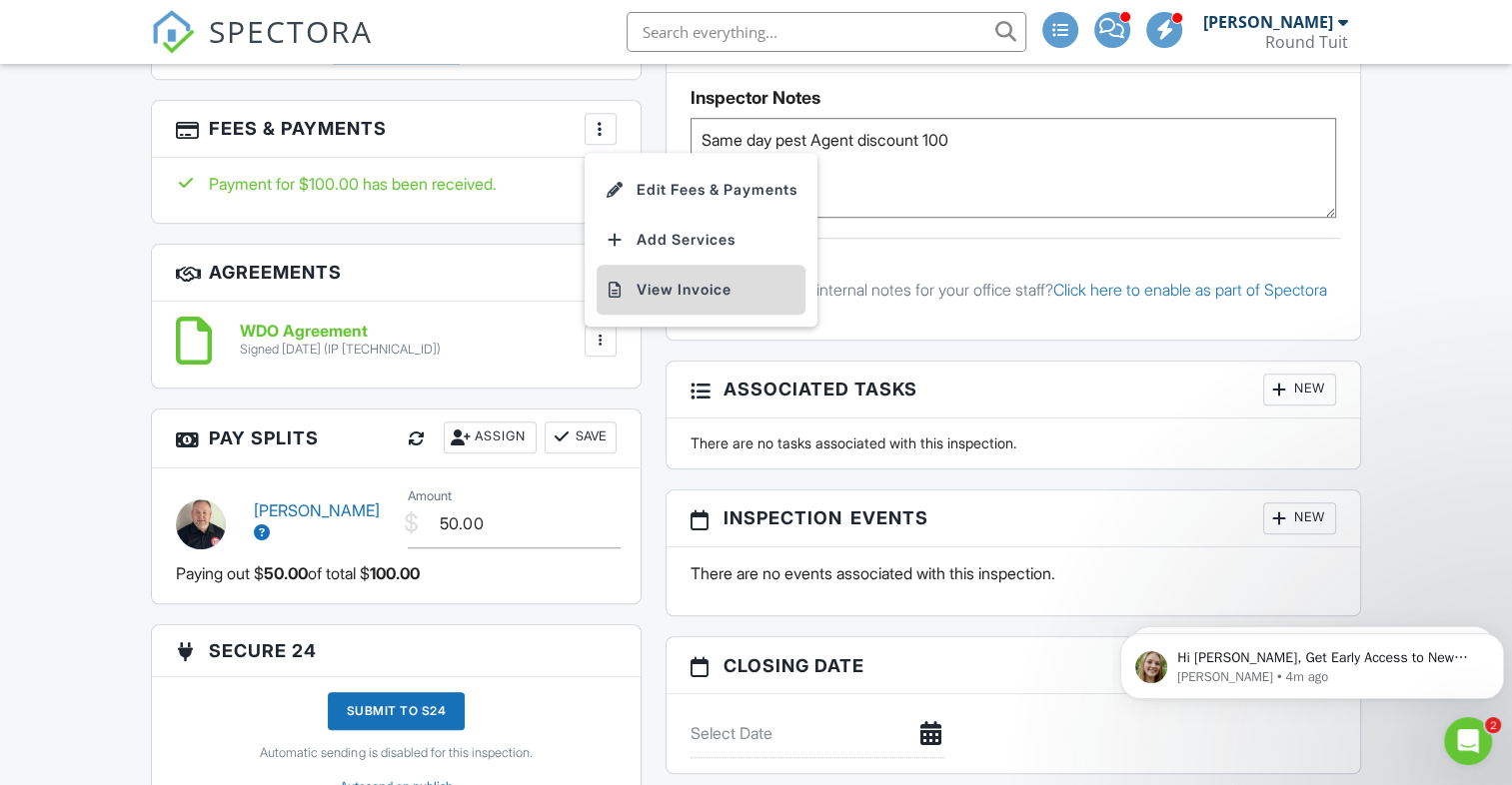 click on "View Invoice" at bounding box center (701, 290) 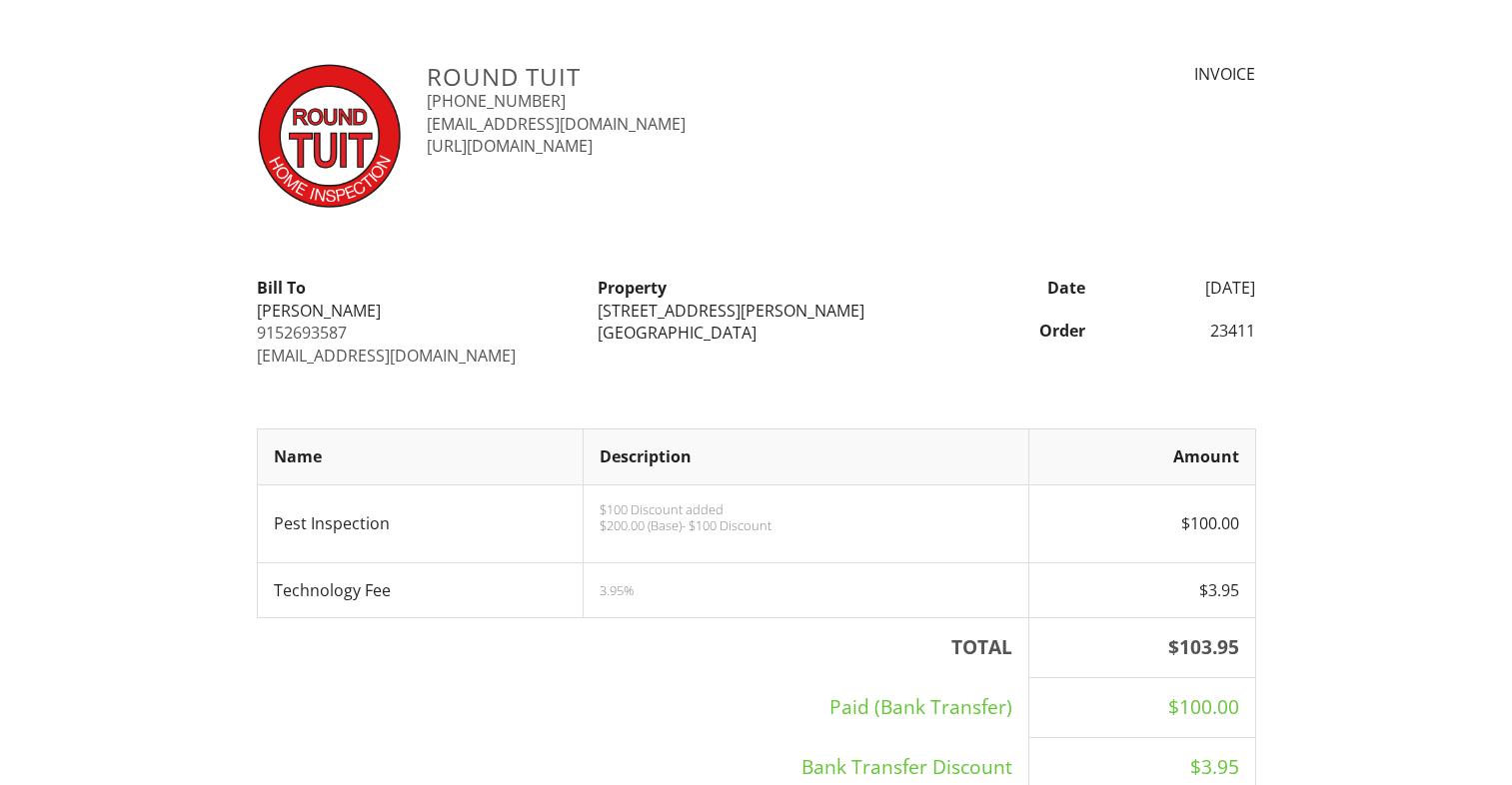 scroll, scrollTop: 0, scrollLeft: 0, axis: both 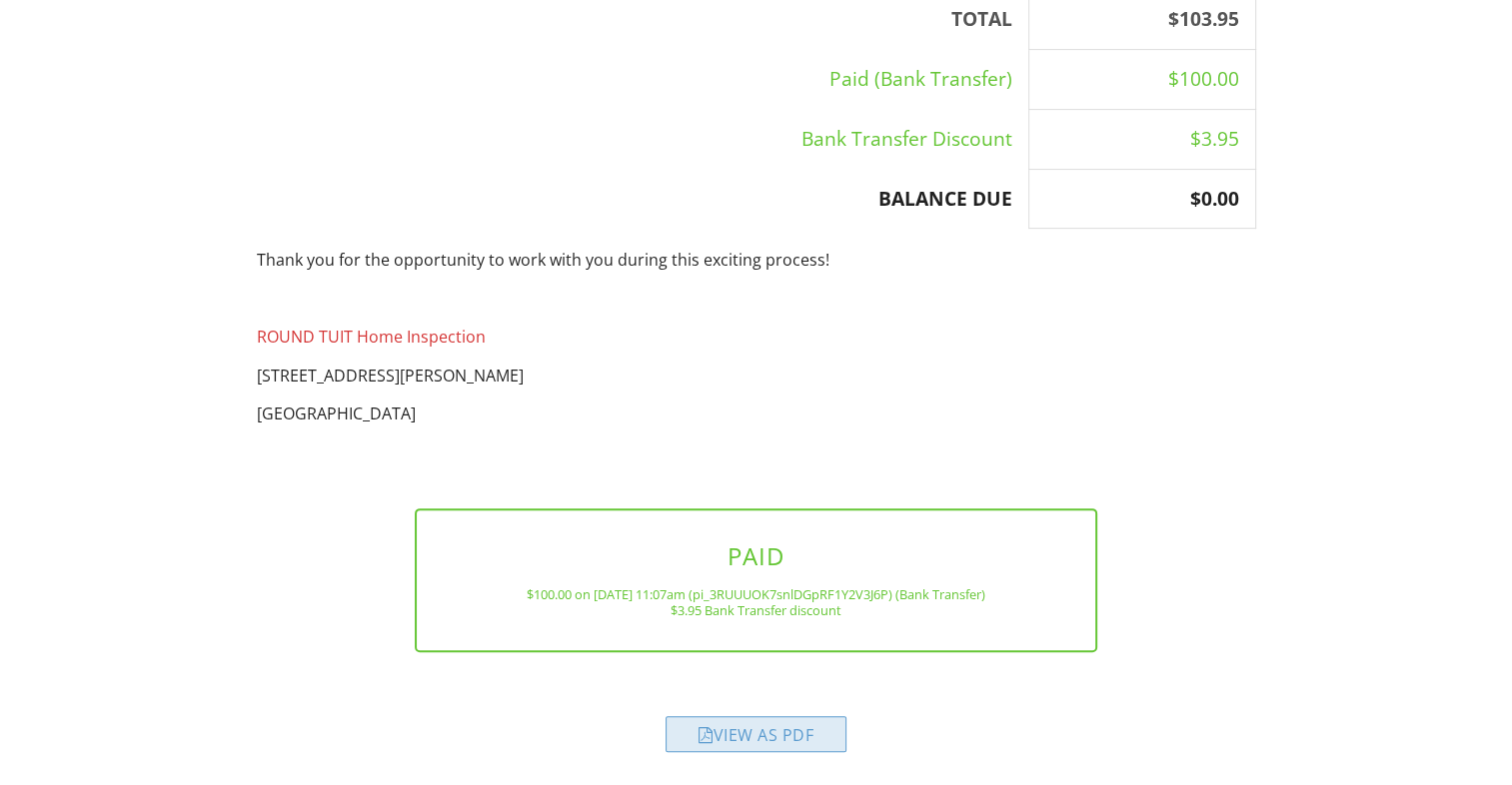 click on "View as PDF" at bounding box center [756, 734] 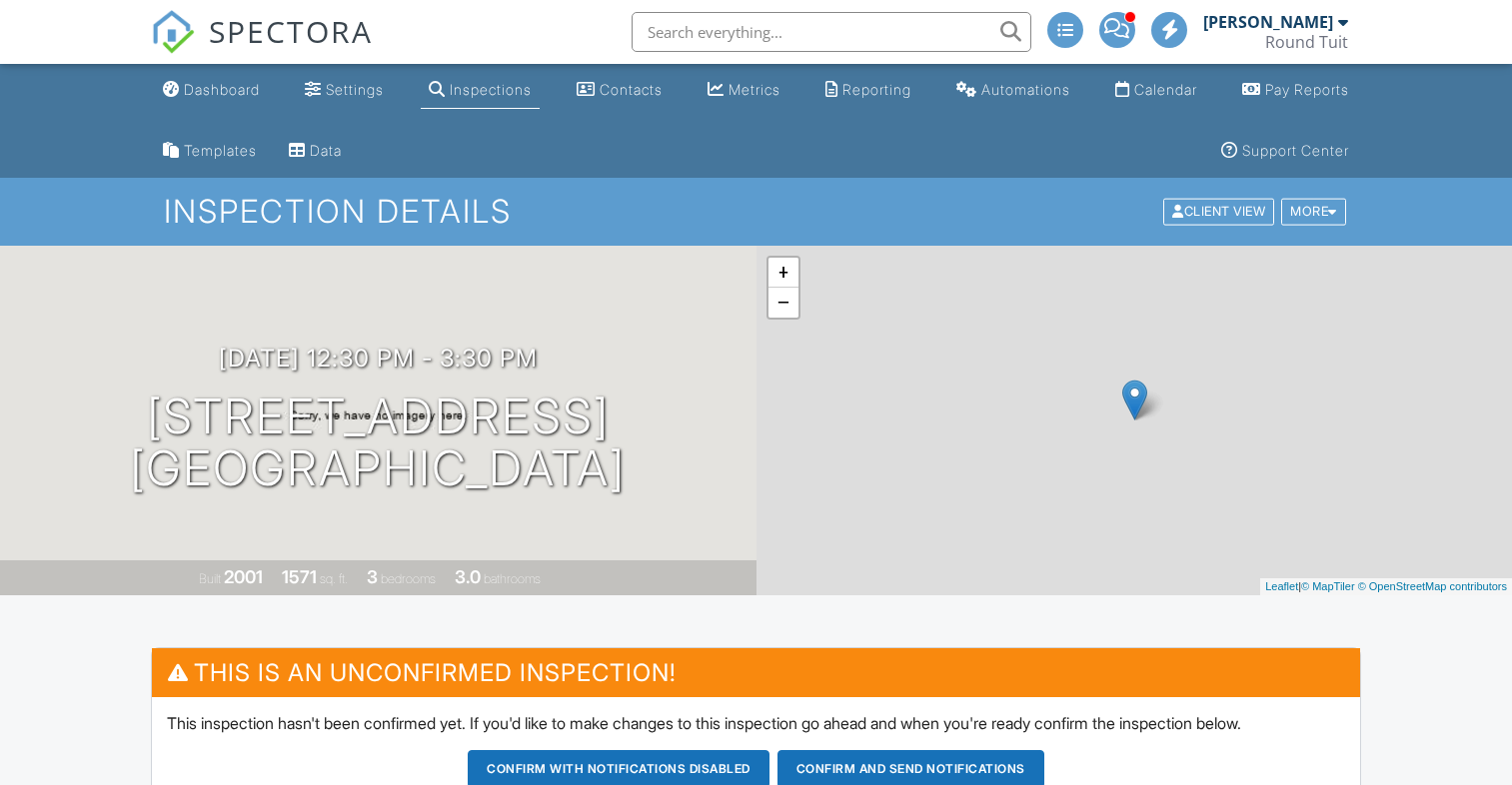 scroll, scrollTop: 0, scrollLeft: 0, axis: both 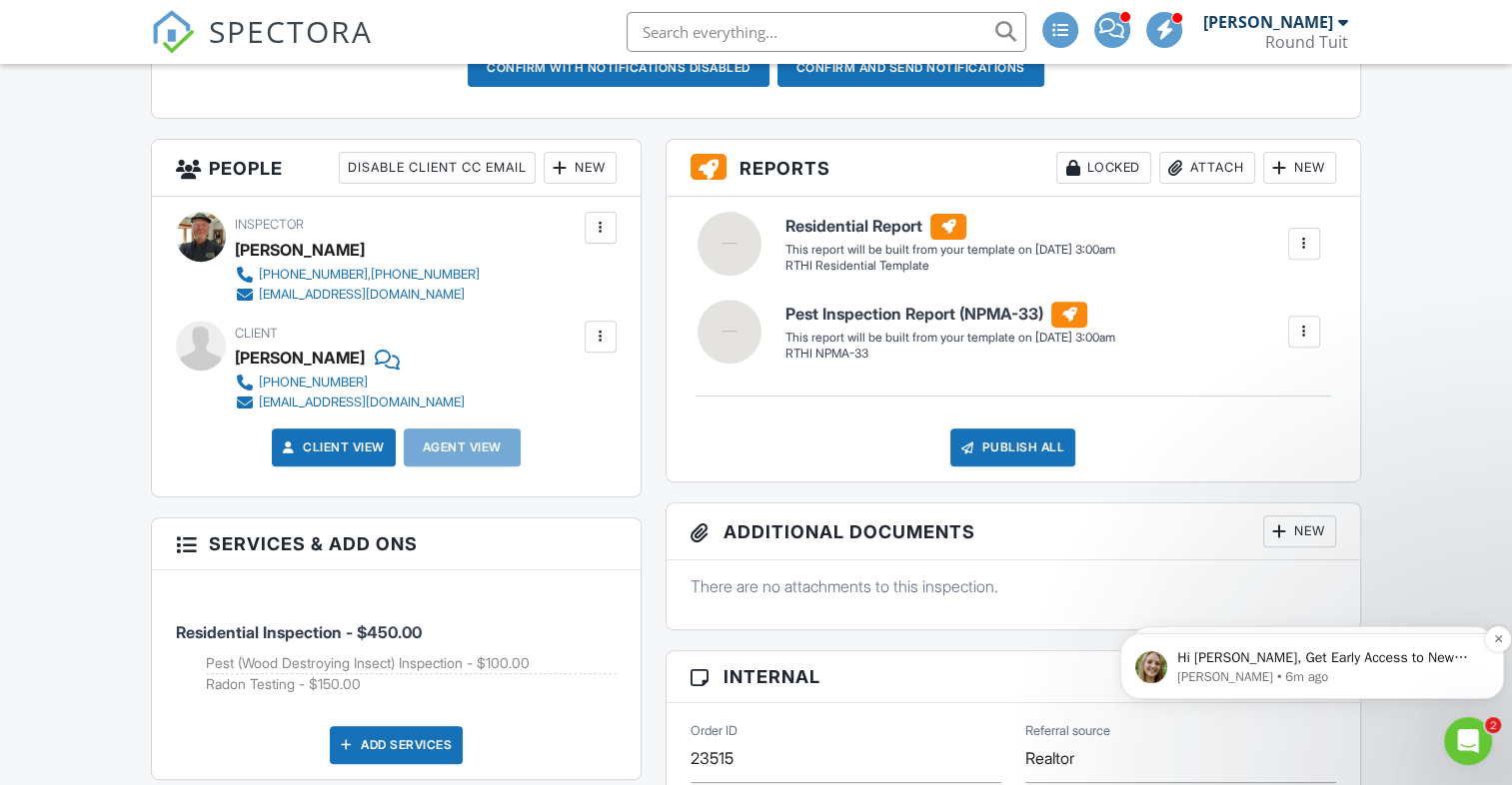 click on "Hi Erik, Get Early Access to New Report Writing Features &amp; Updates Want to be the first to try Spectora’s latest updates? Join our early access group and be the first to use new features before they’re released. Features and updates coming soon that you will get early access to include: Update: The upgraded Rapid Fire Camera, New: Photo preview before adding images to a report, New: The .5 camera lens" at bounding box center [1328, 658] 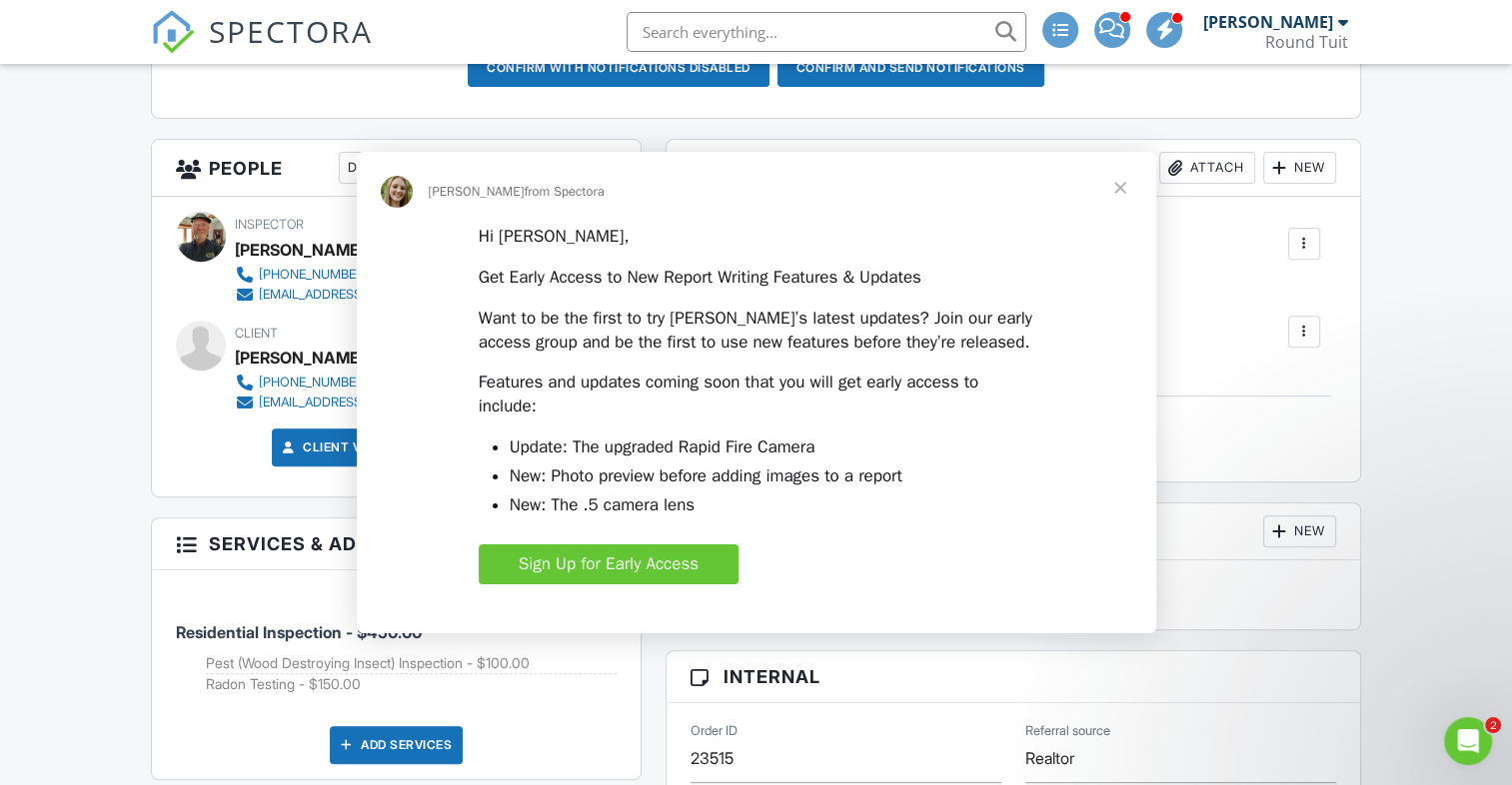 scroll, scrollTop: 0, scrollLeft: 0, axis: both 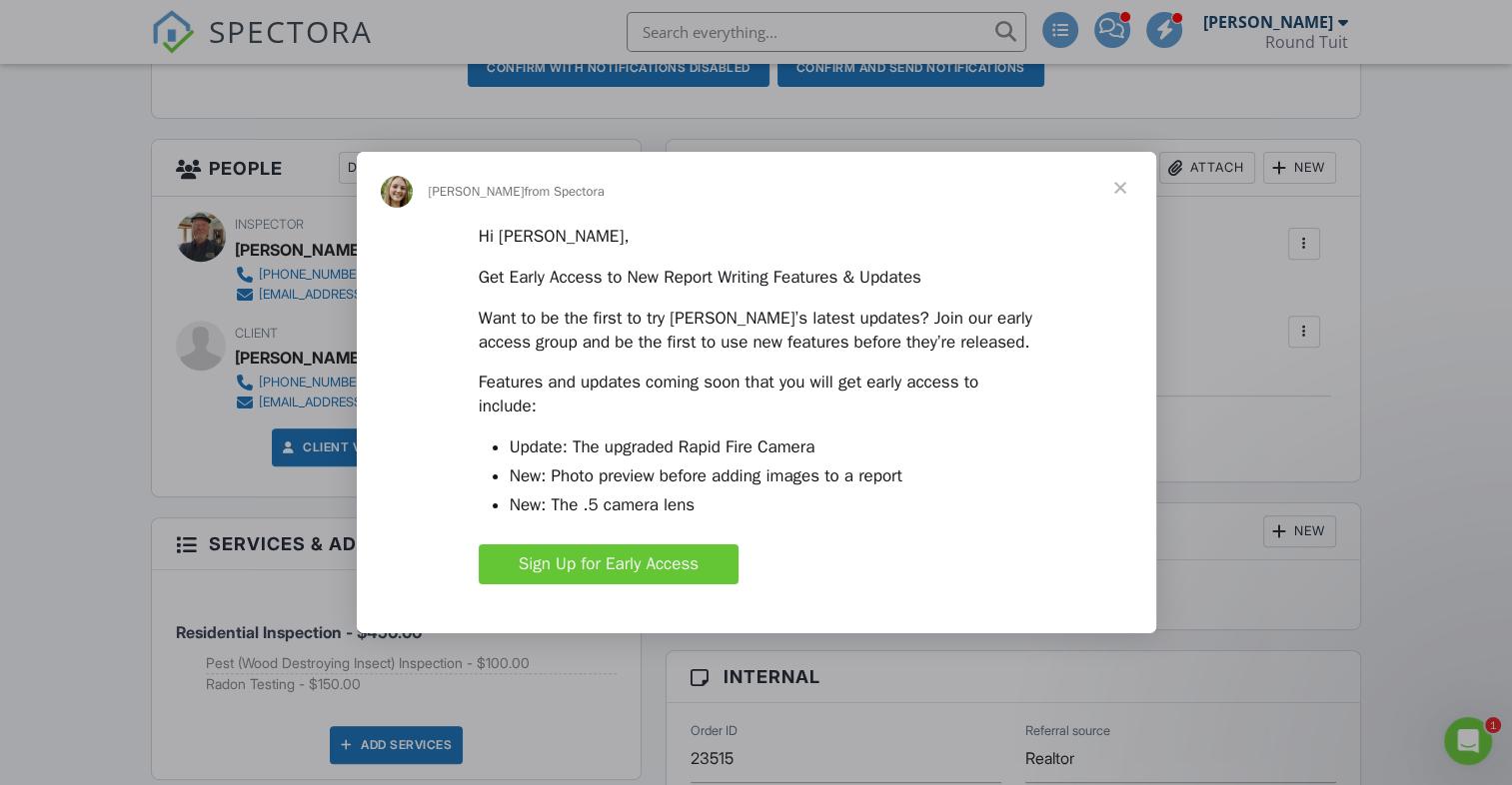 click on "Sign Up for Early Access" at bounding box center [609, 563] 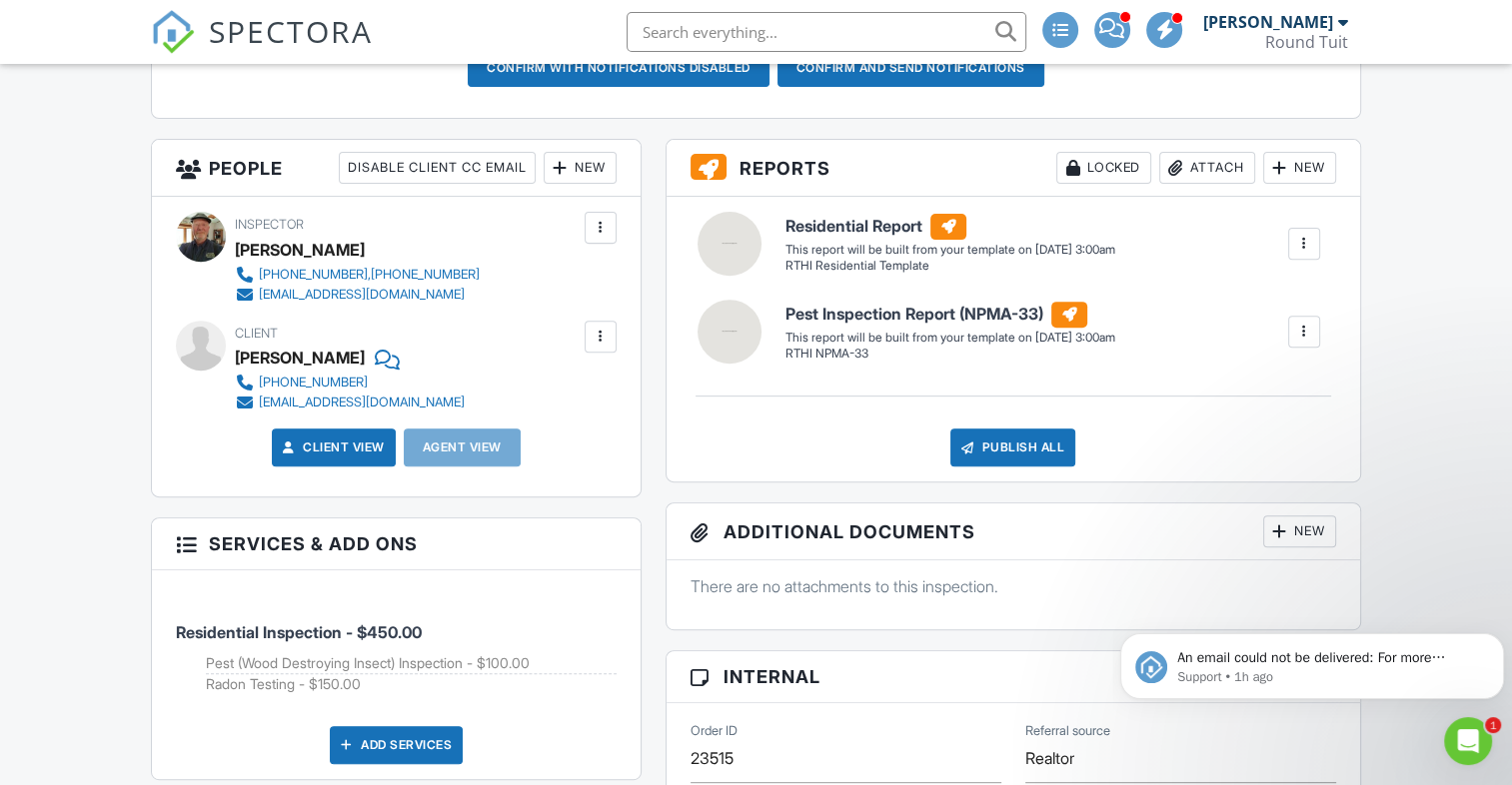scroll, scrollTop: 0, scrollLeft: 0, axis: both 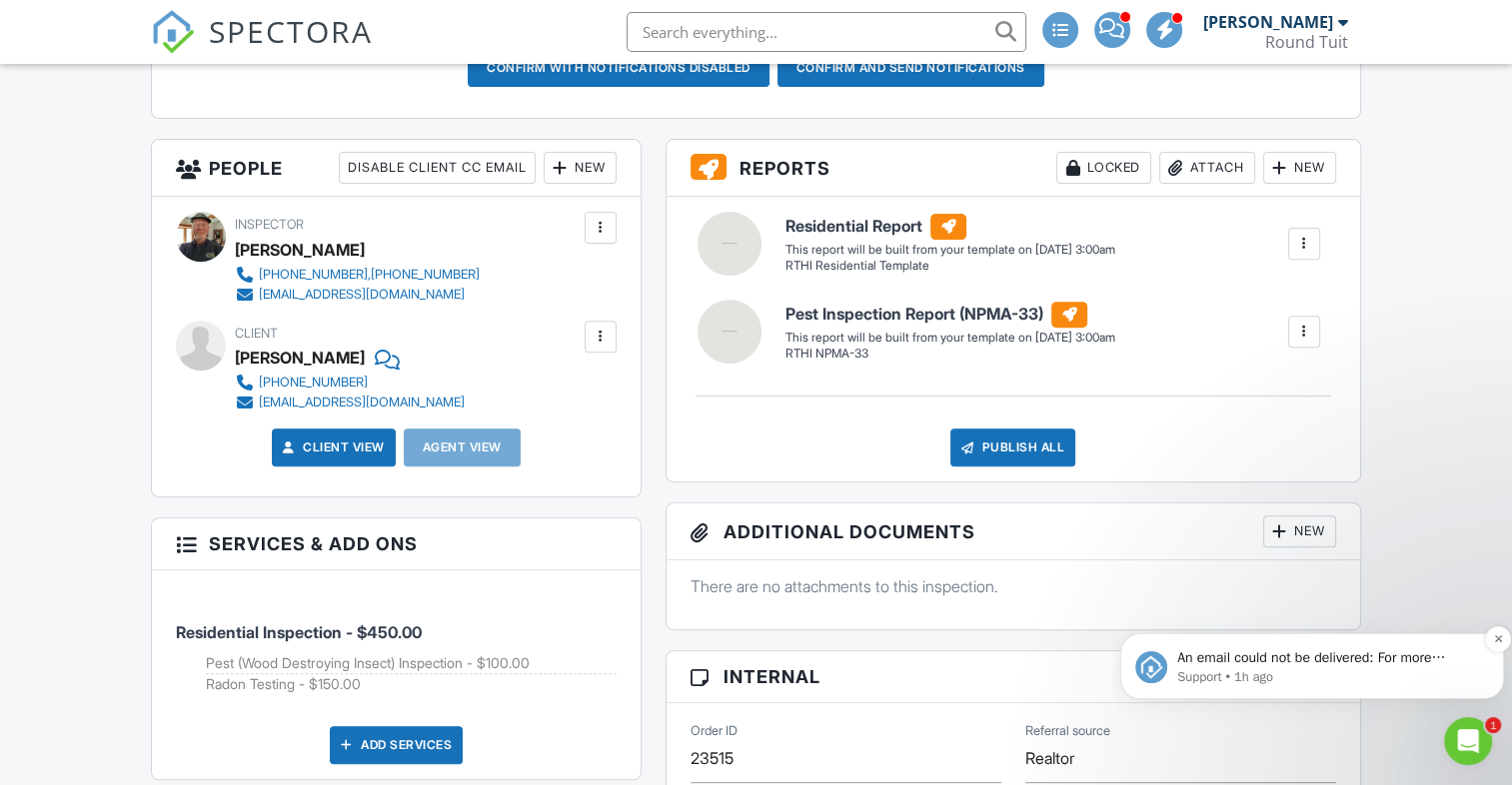 click on "An email could not be delivered:  For more information, view Why emails don't get delivered (Support Article)" at bounding box center [1328, 658] 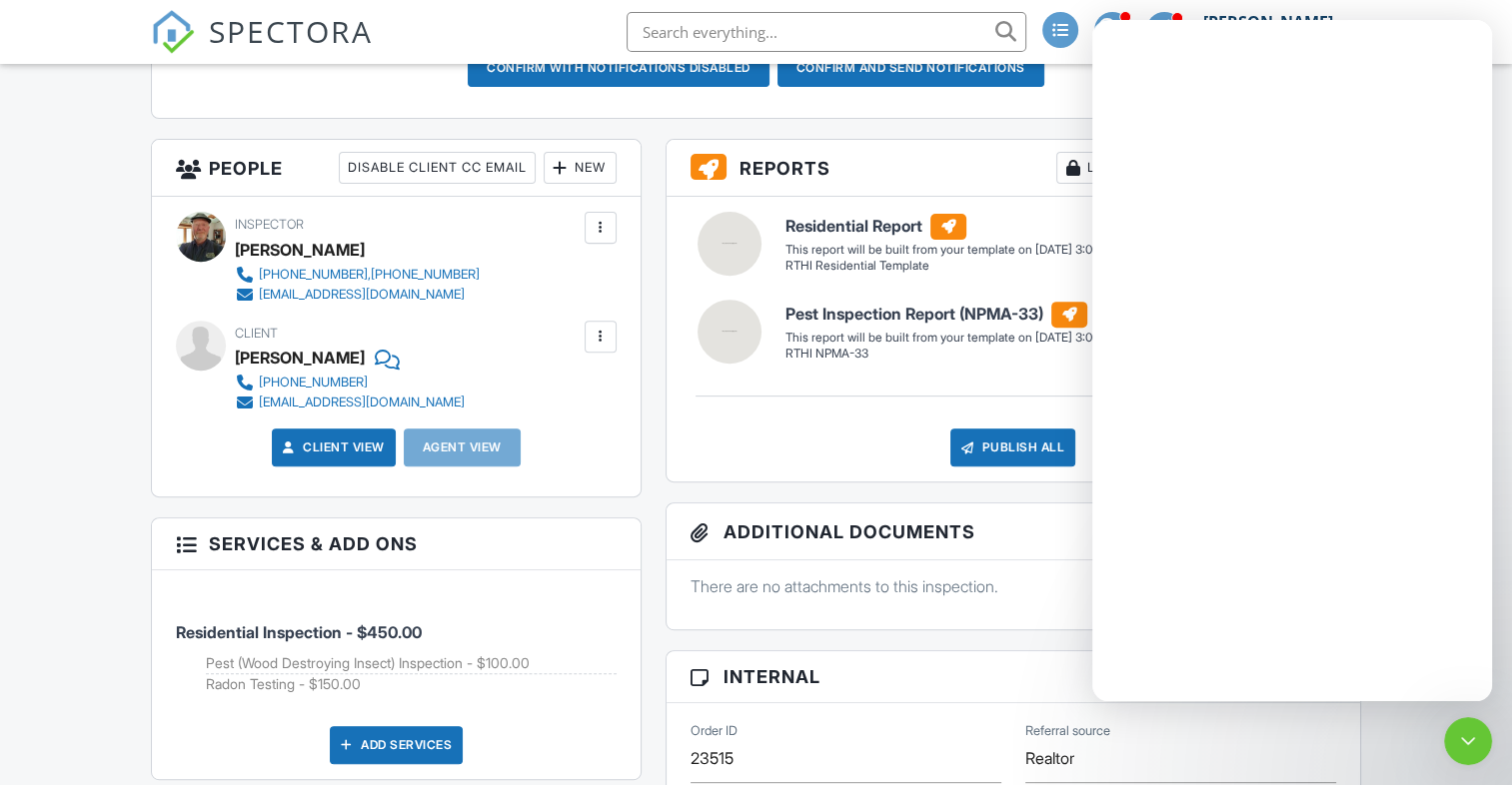 scroll, scrollTop: 0, scrollLeft: 0, axis: both 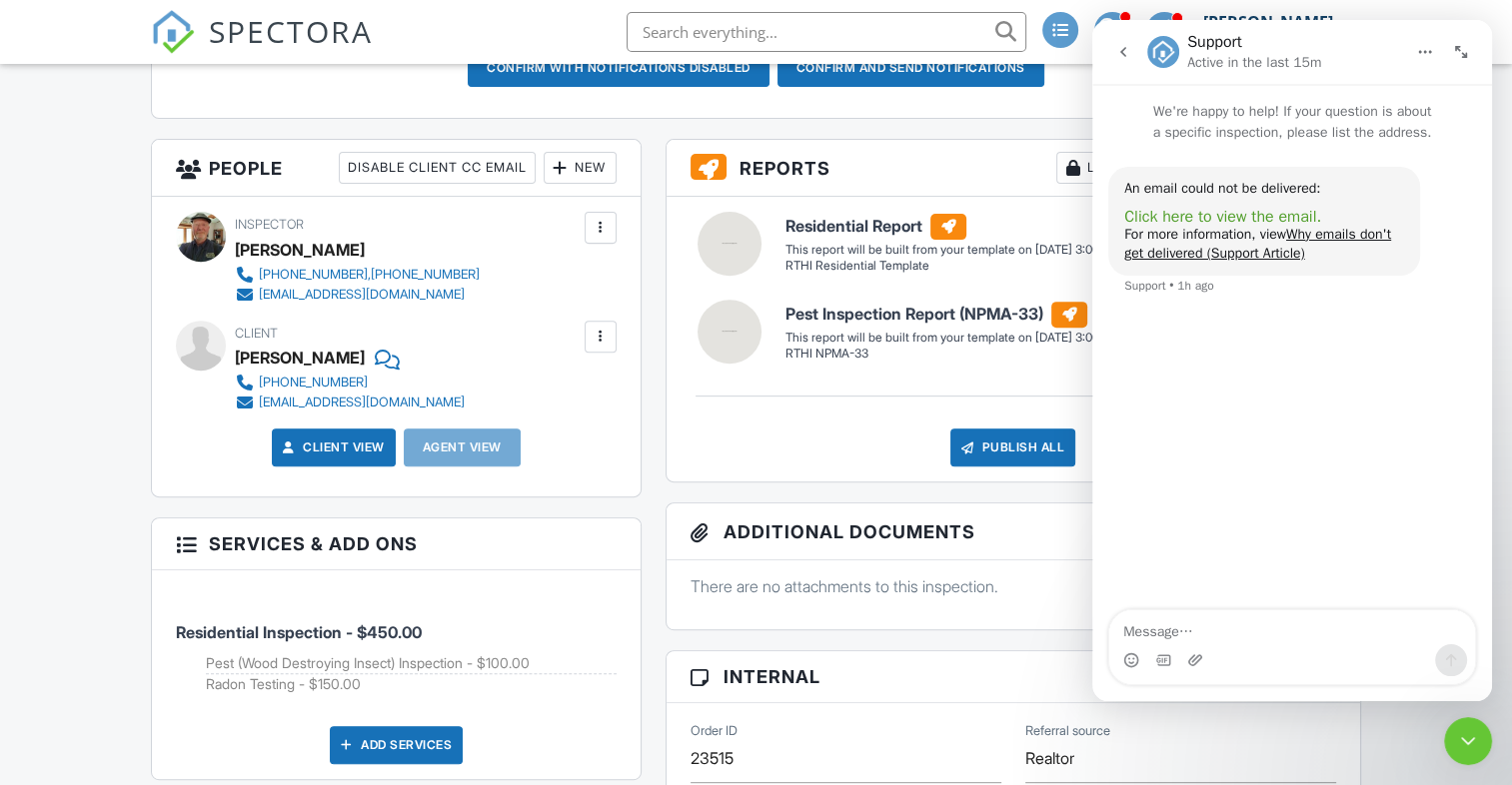 click on "Click here to view the email." at bounding box center (1222, 217) 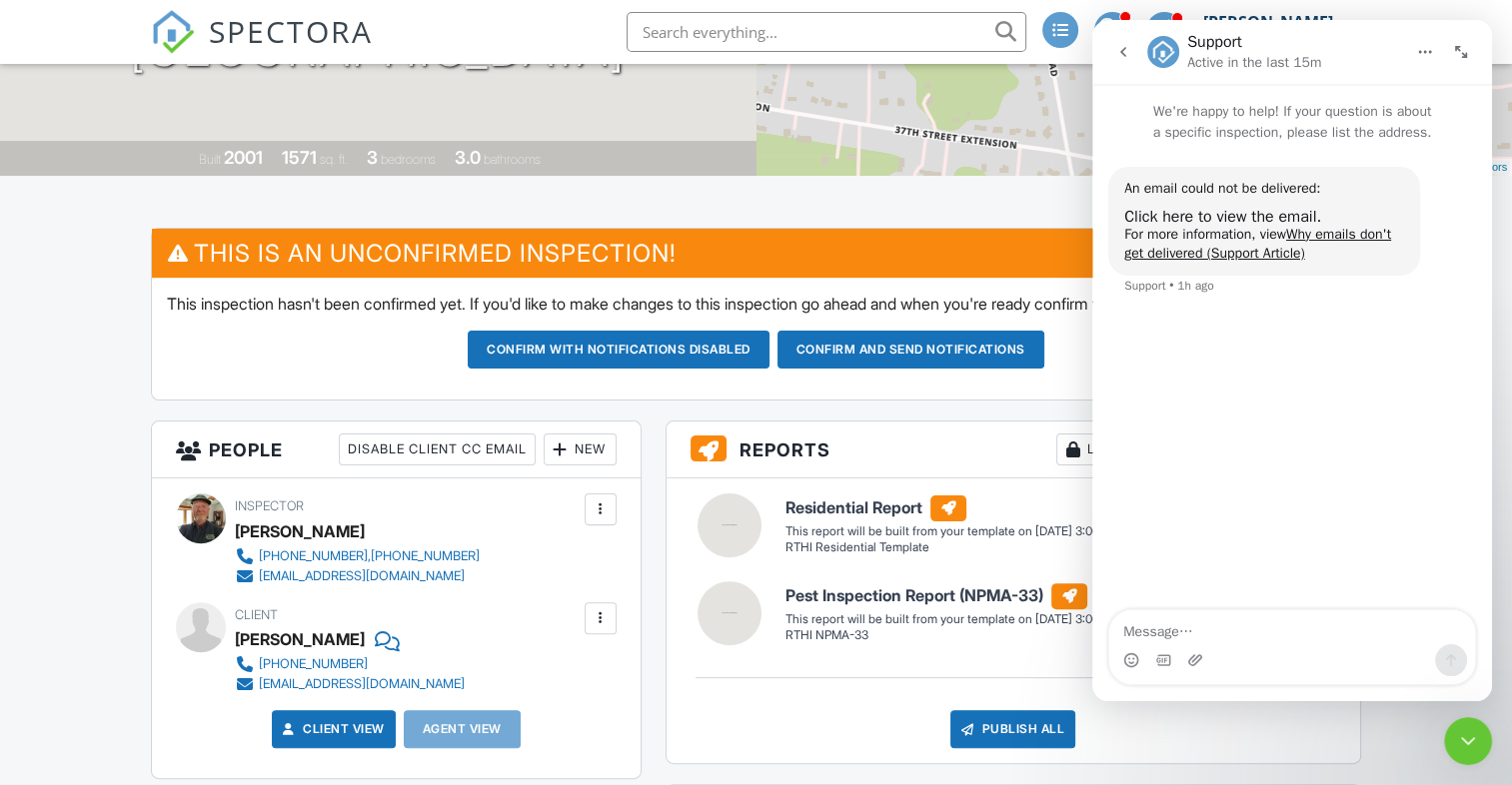 scroll, scrollTop: 0, scrollLeft: 0, axis: both 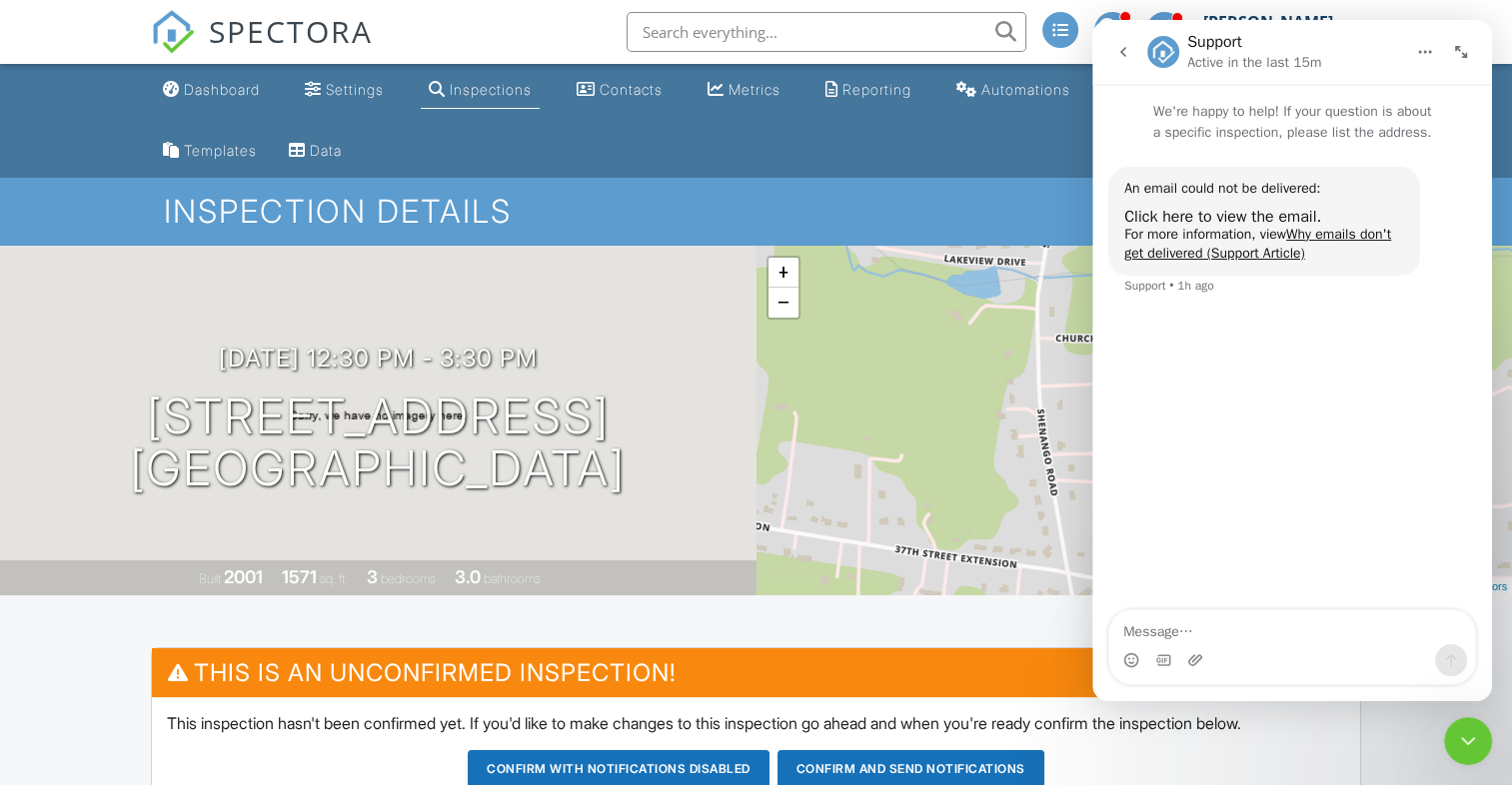 click 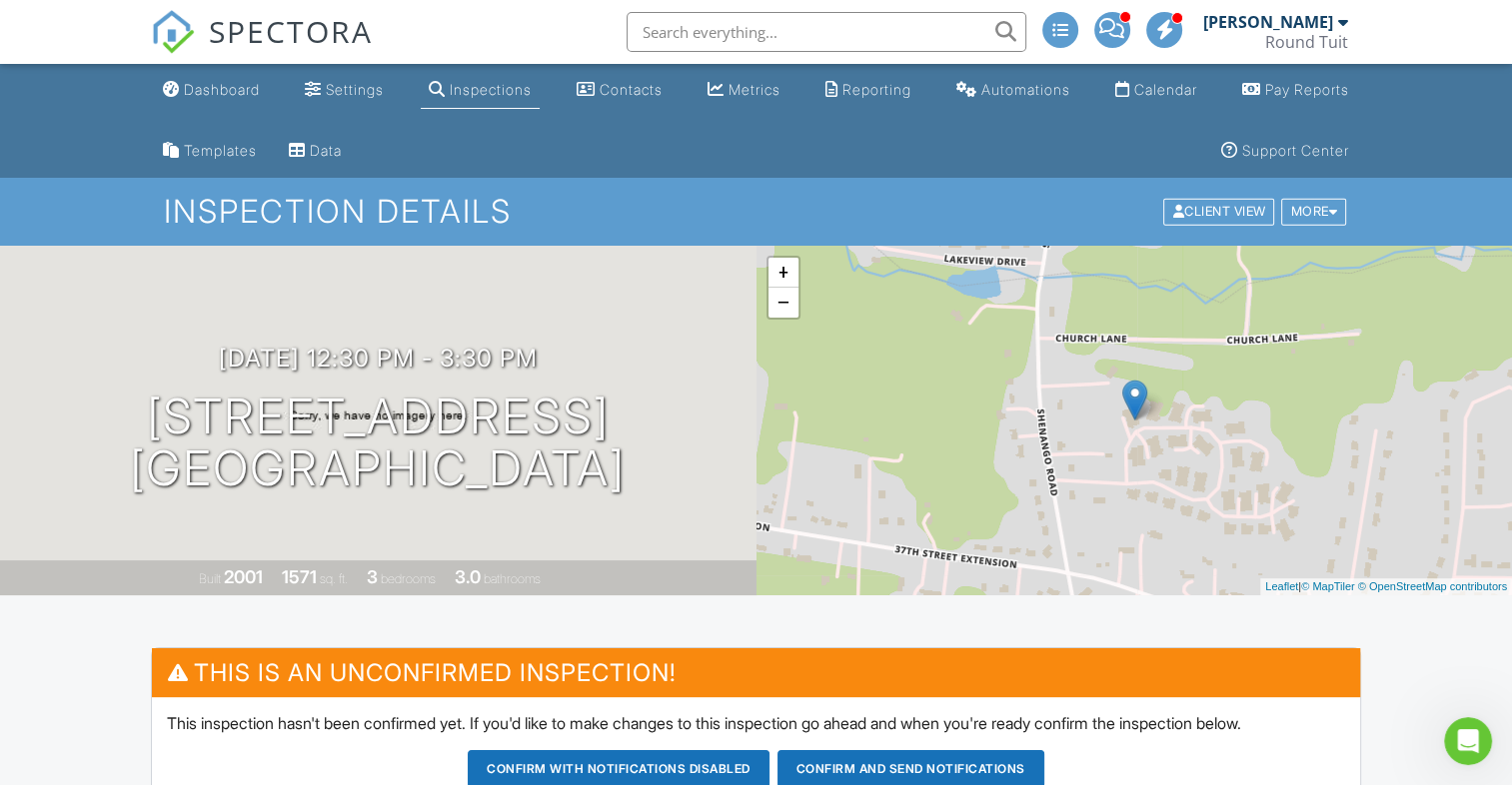 scroll, scrollTop: 0, scrollLeft: 0, axis: both 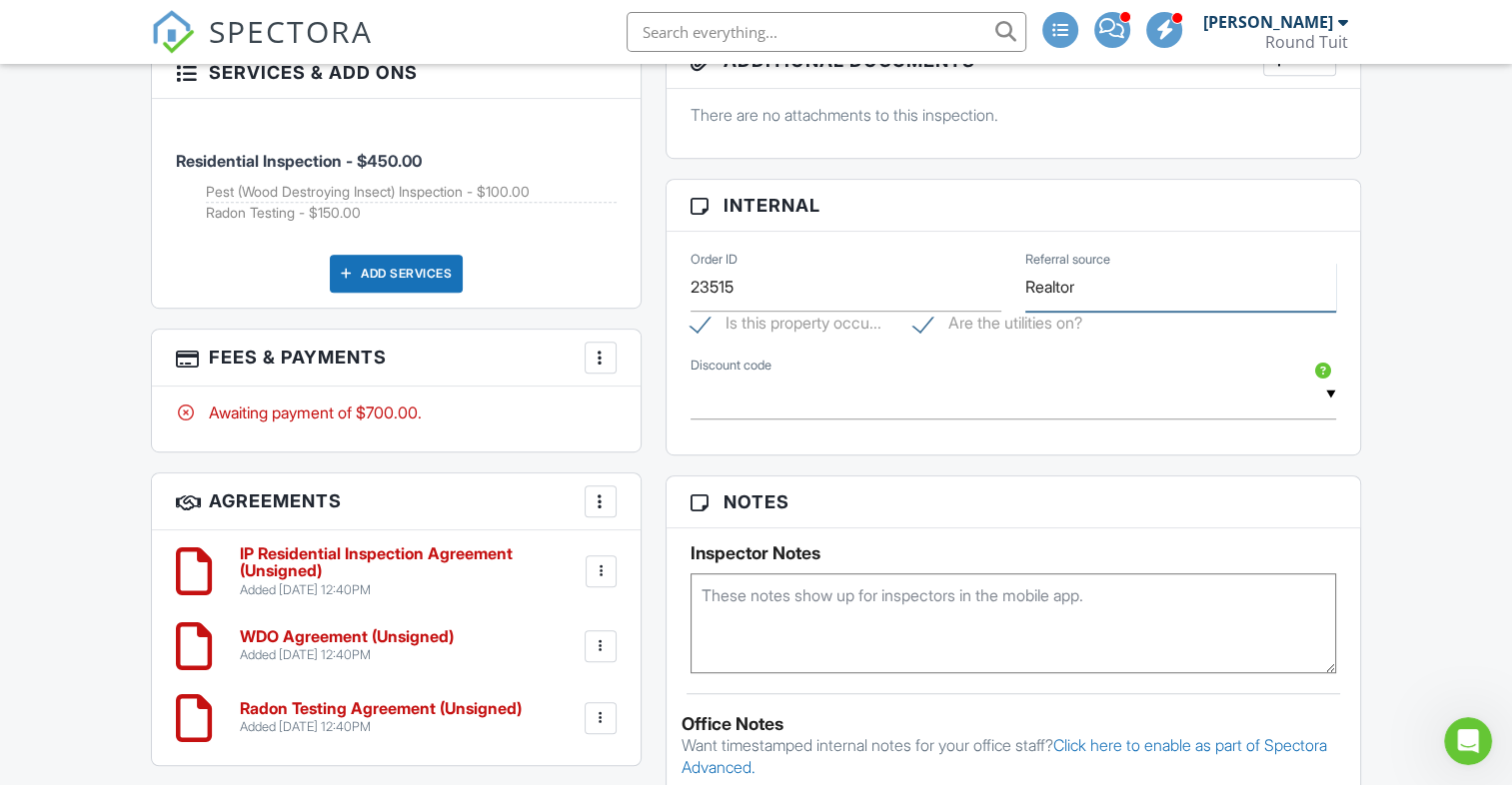 drag, startPoint x: 1093, startPoint y: 288, endPoint x: 847, endPoint y: 294, distance: 246.07316 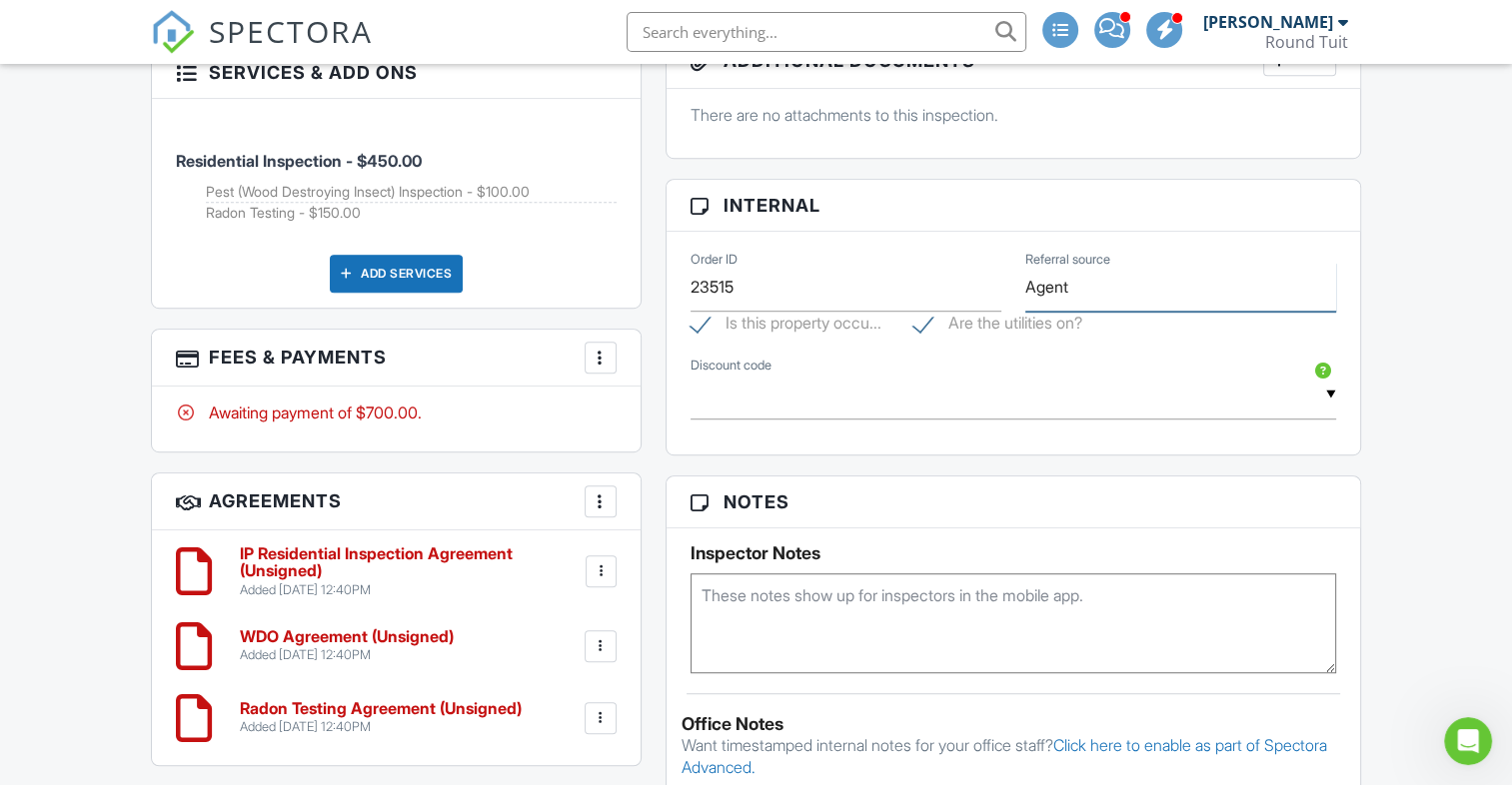 type on "Agent" 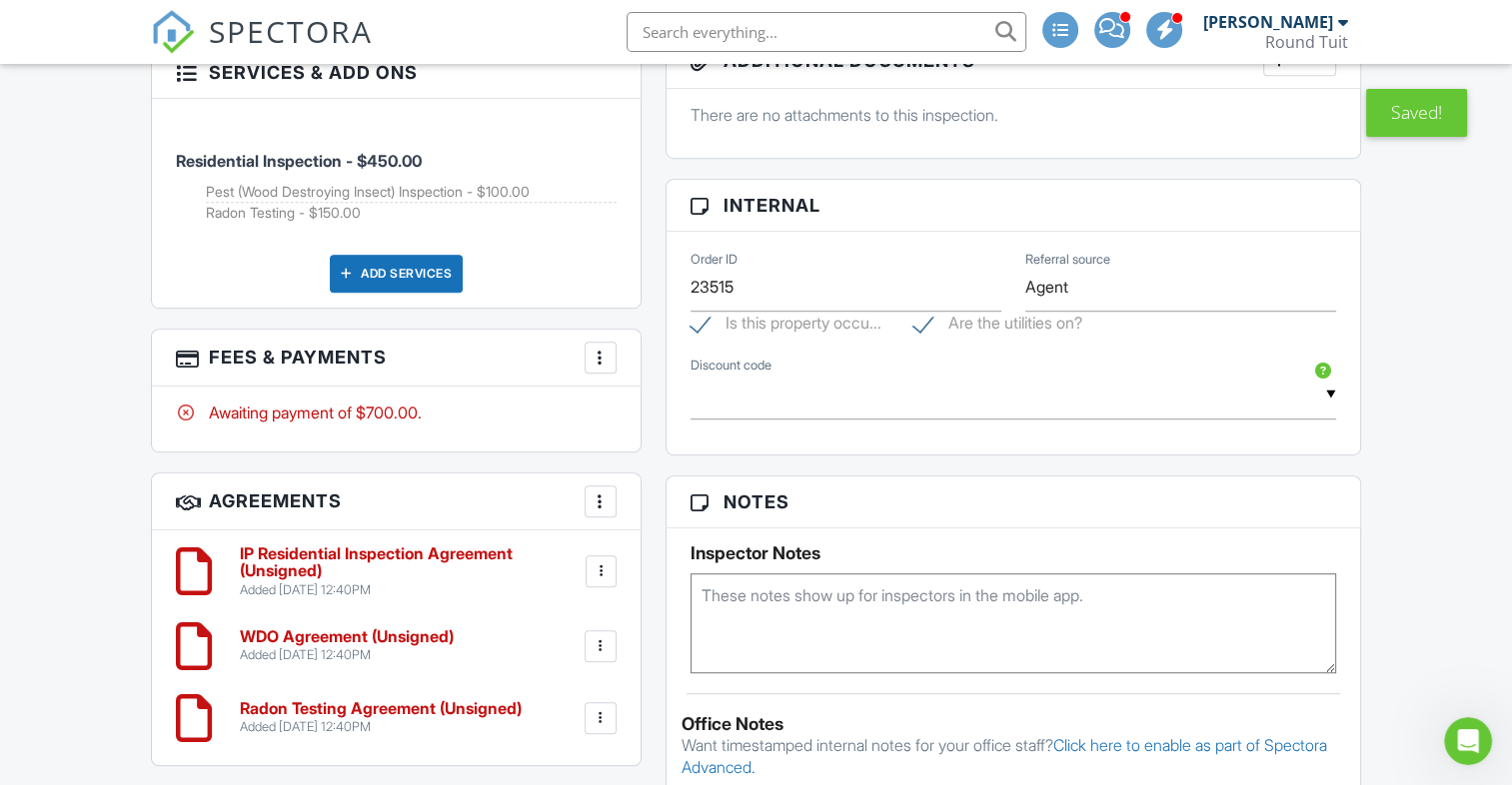 click at bounding box center [1013, 623] 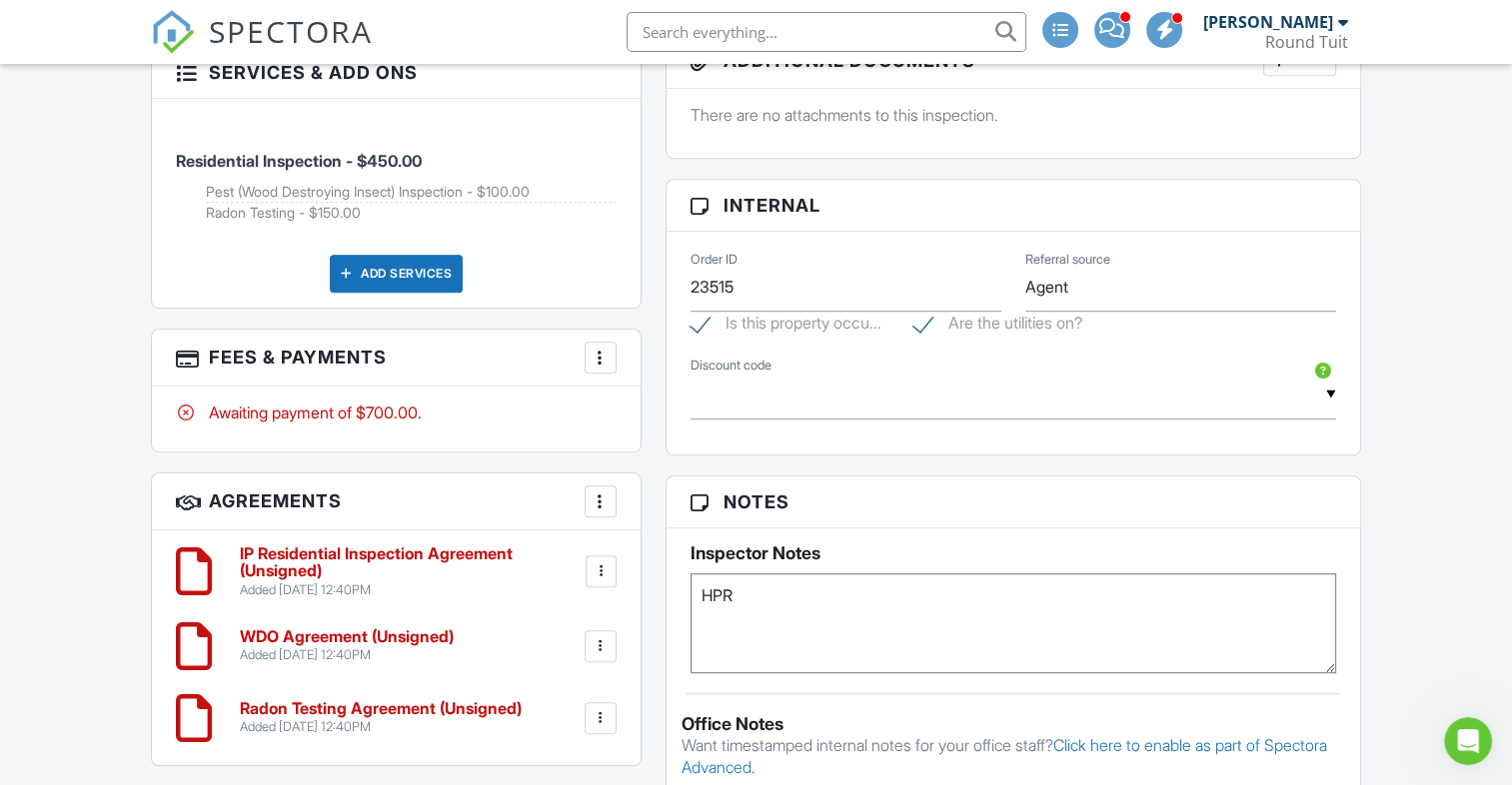 type on "HPR" 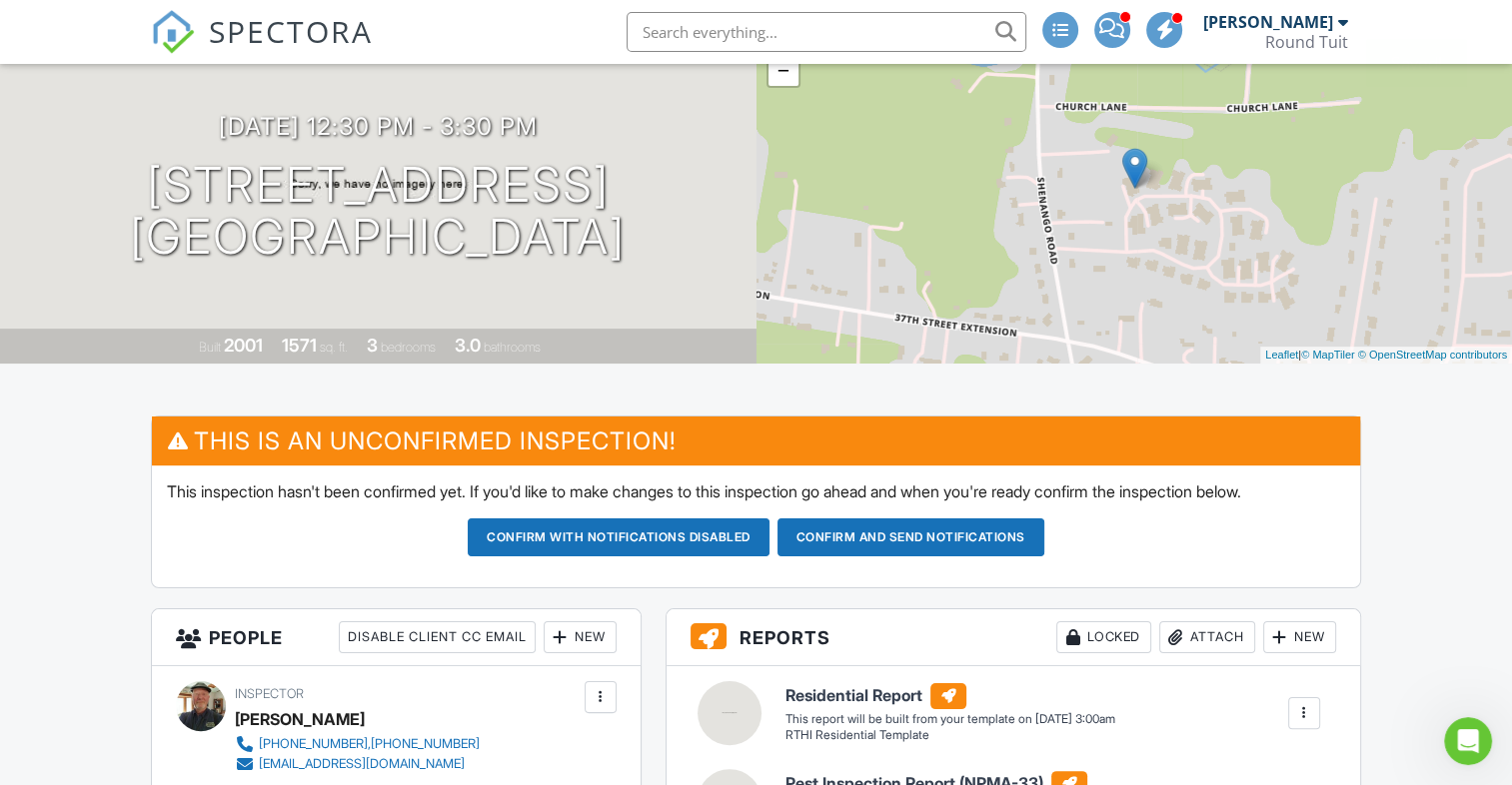 scroll, scrollTop: 0, scrollLeft: 0, axis: both 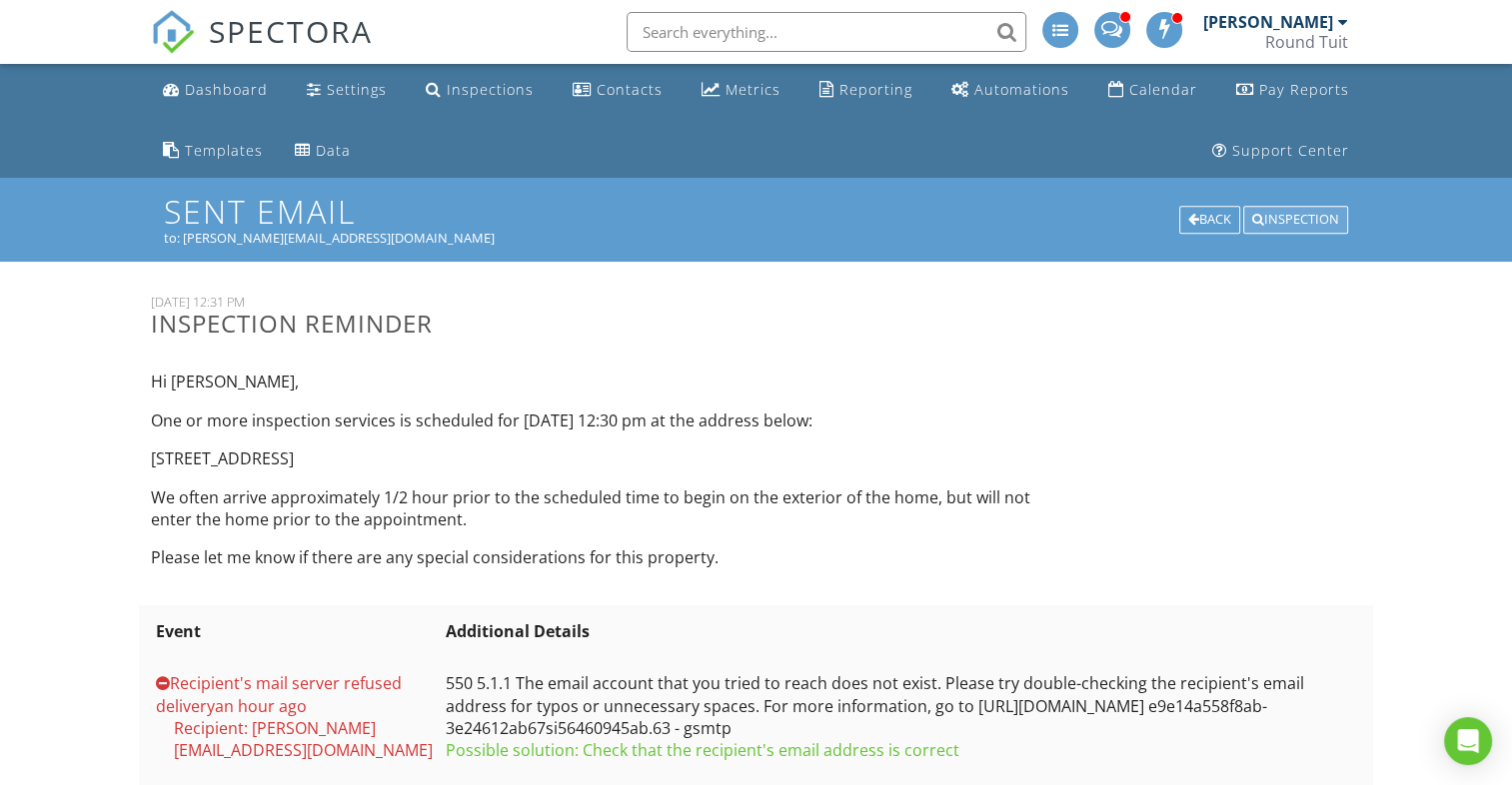 click on "Inspection" at bounding box center (1295, 220) 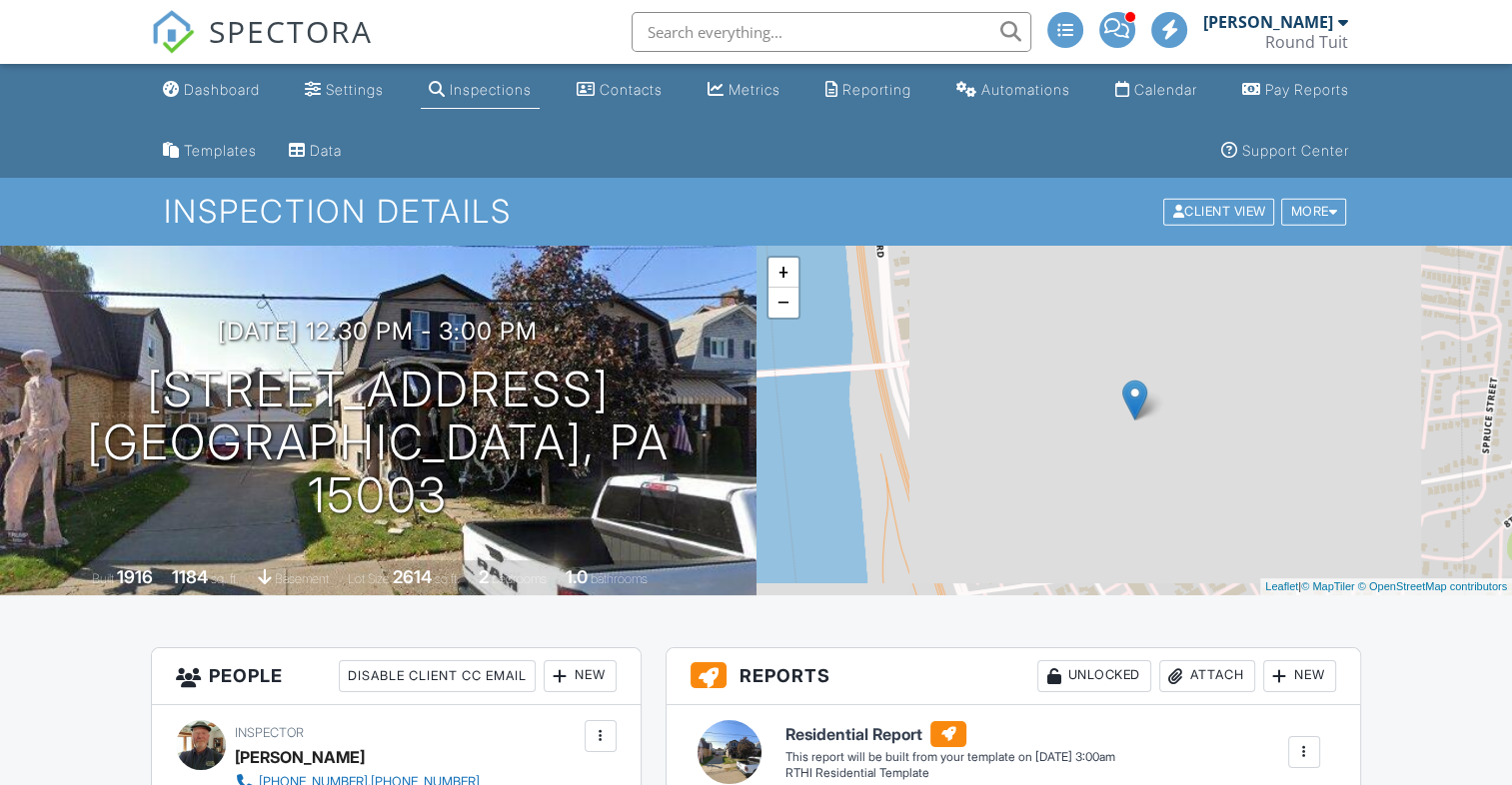 scroll, scrollTop: 40, scrollLeft: 0, axis: vertical 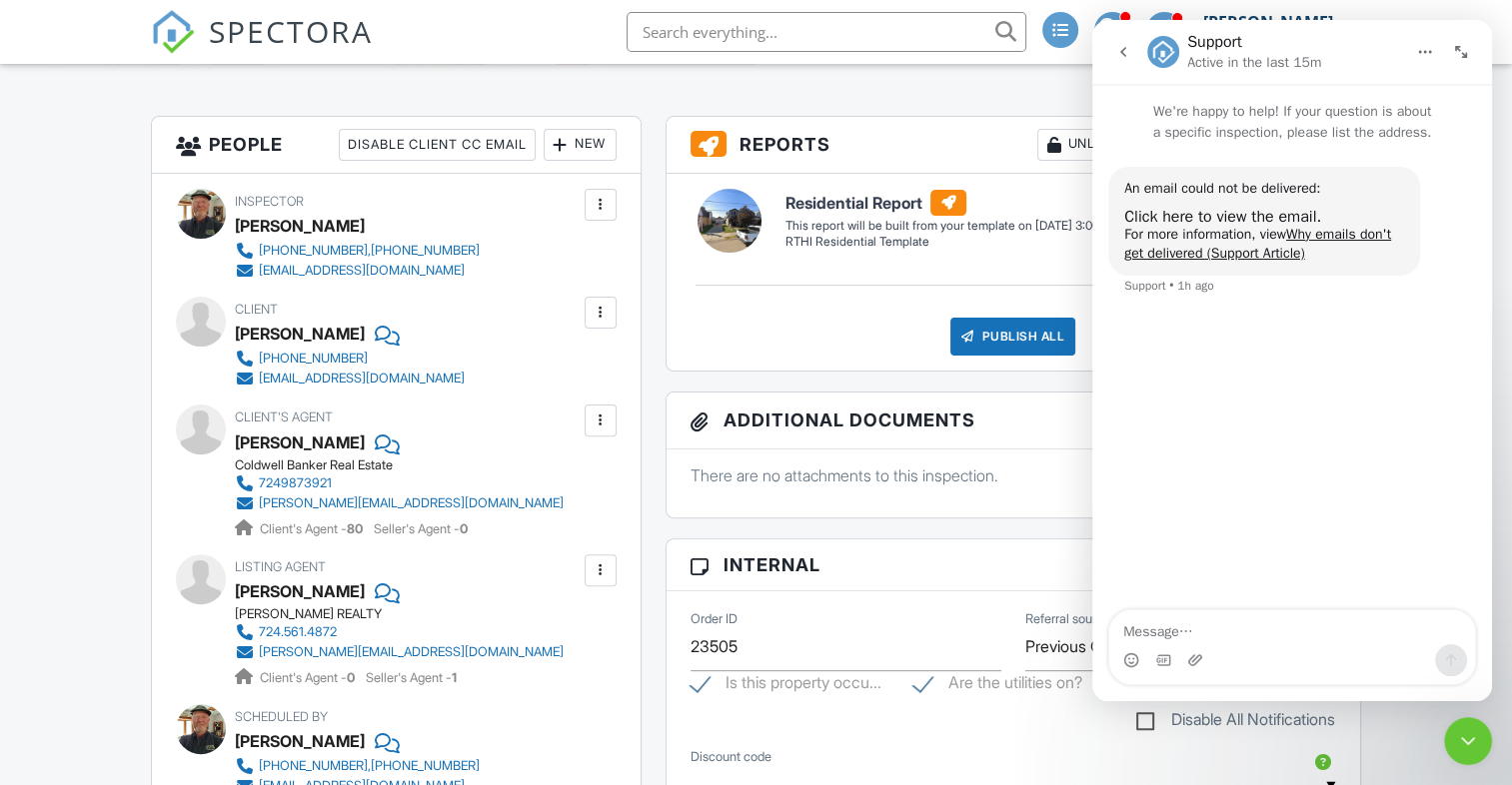 click at bounding box center (601, 570) 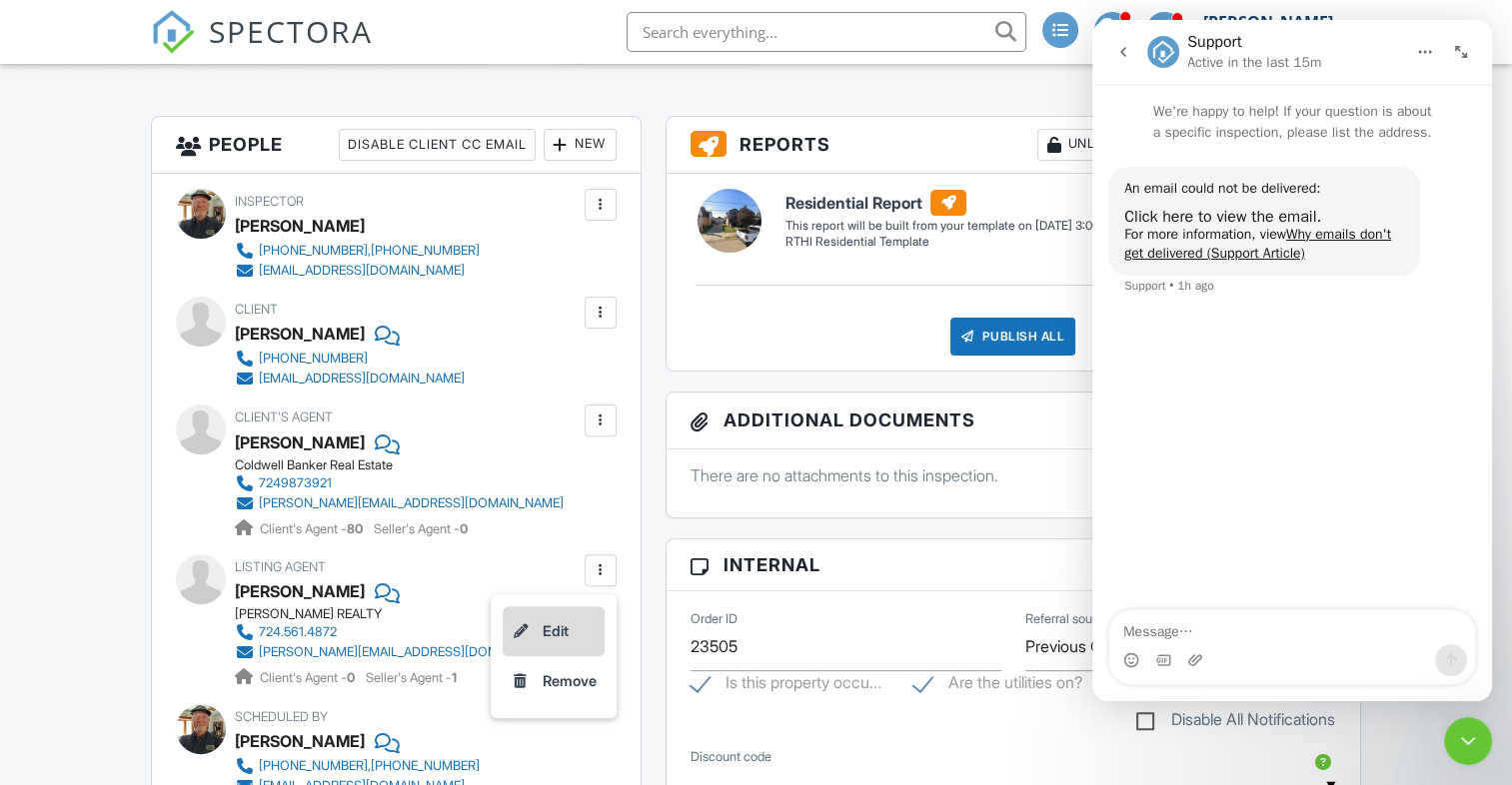 click on "Edit" at bounding box center (554, 631) 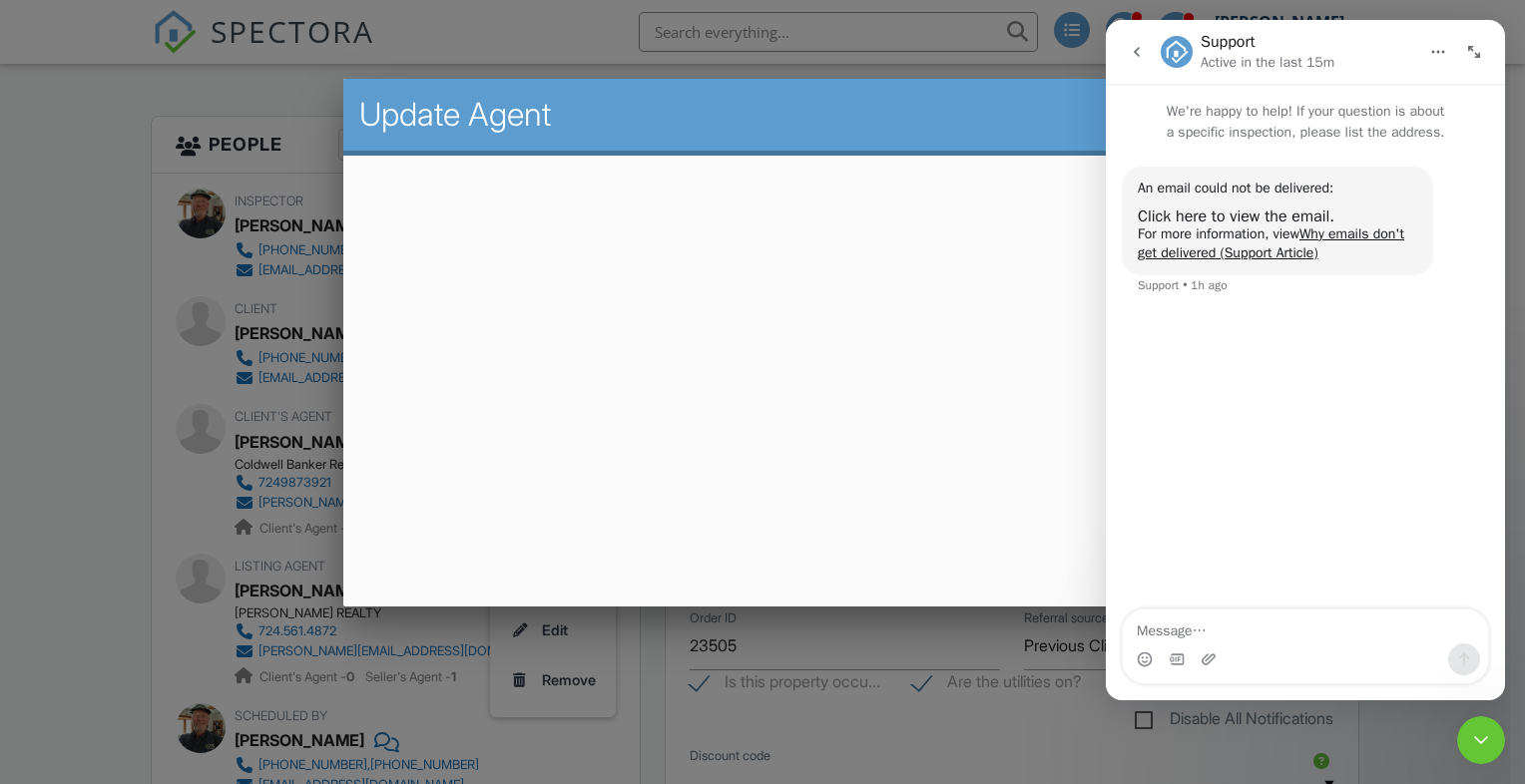 click 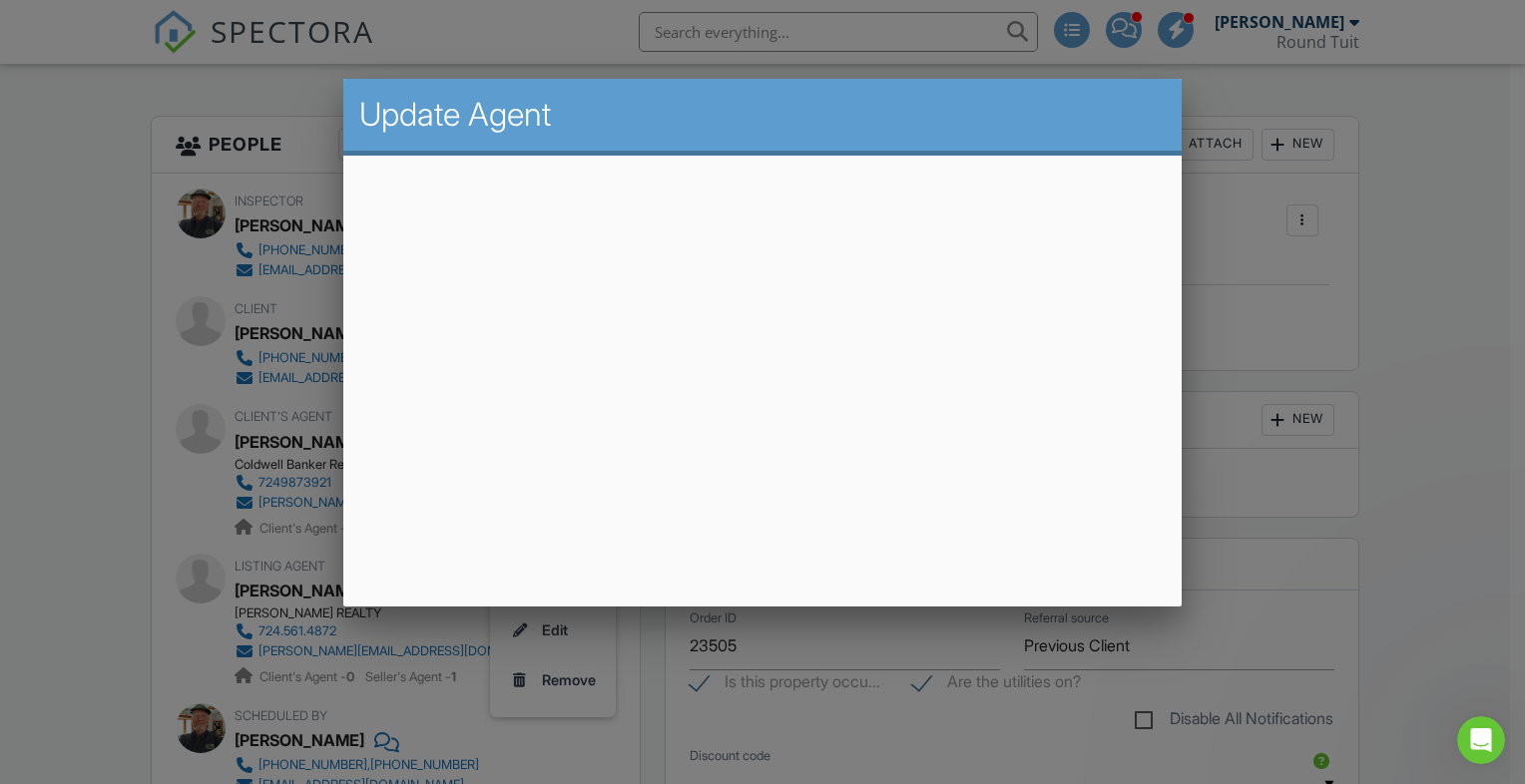 scroll, scrollTop: 0, scrollLeft: 0, axis: both 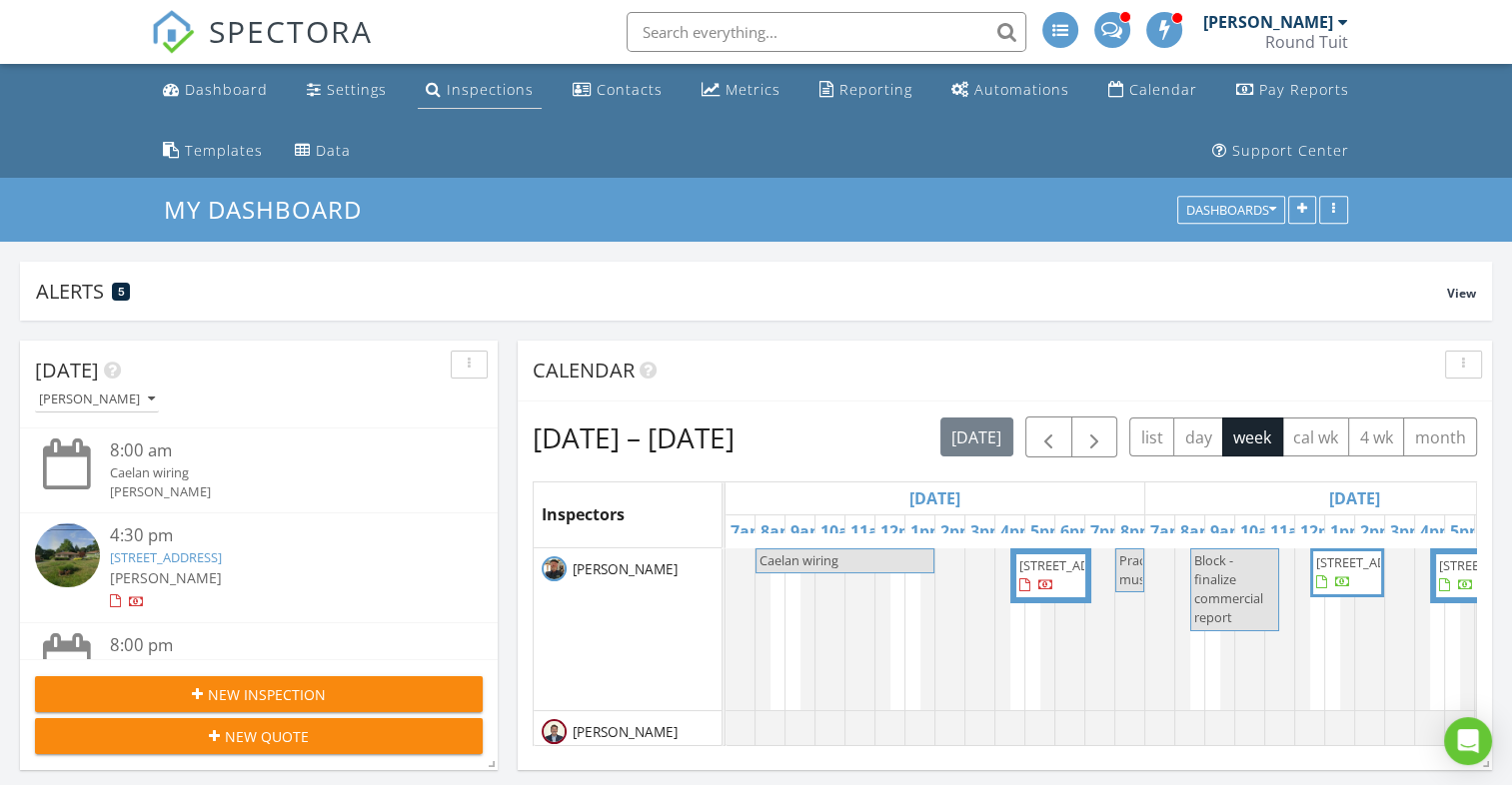 click on "Inspections" at bounding box center [490, 89] 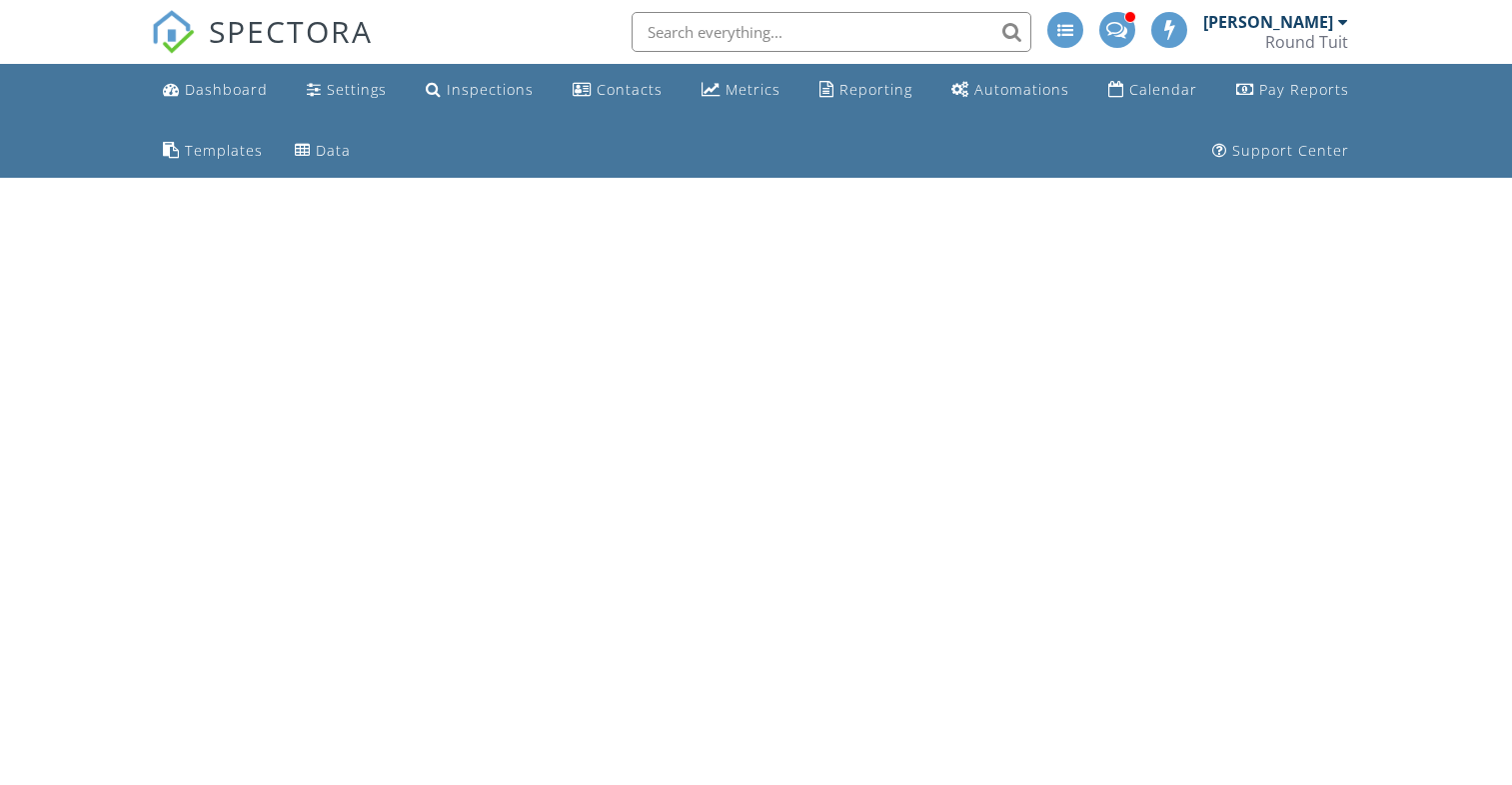 scroll, scrollTop: 0, scrollLeft: 0, axis: both 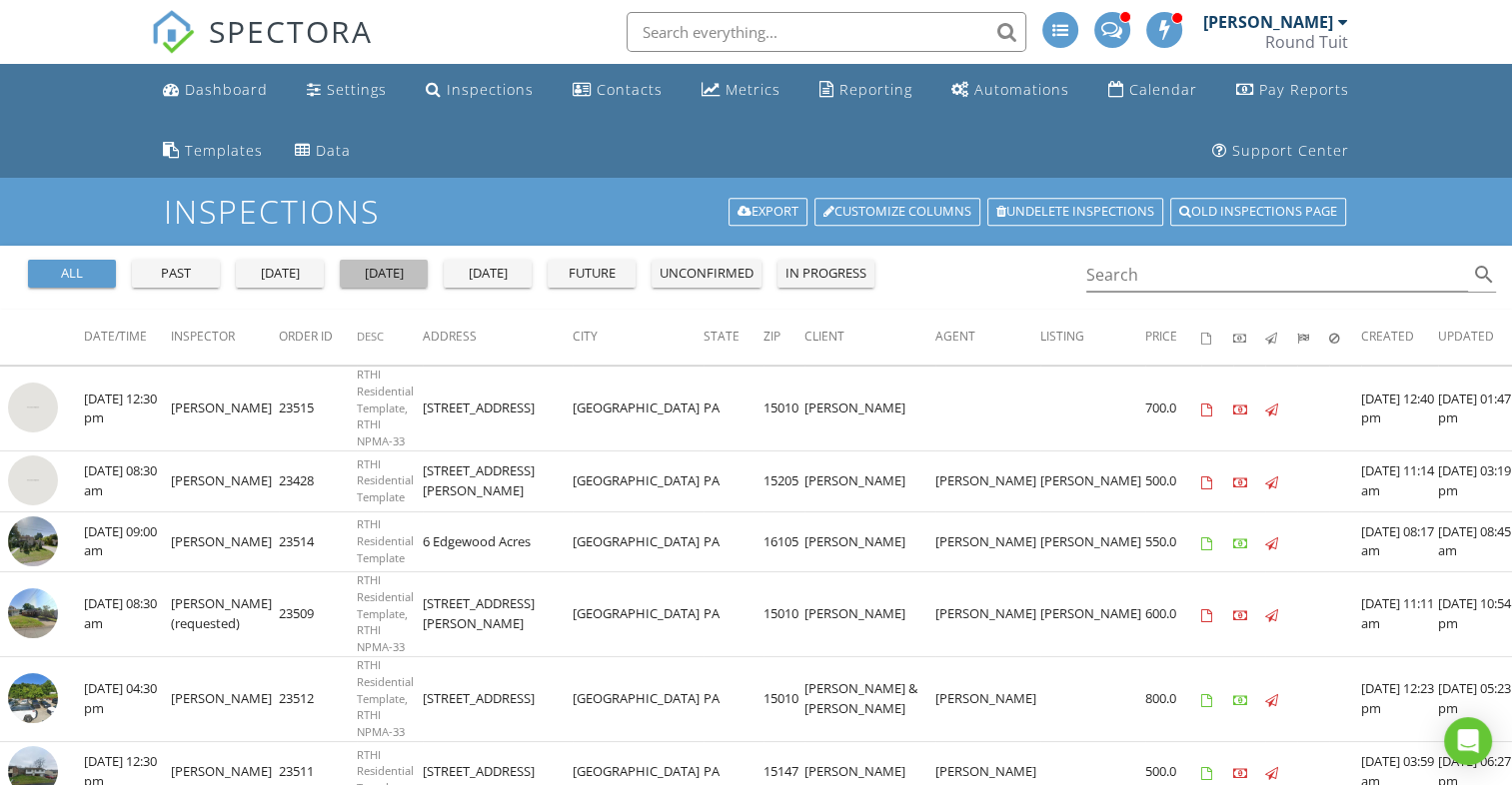 click on "[DATE]" at bounding box center (384, 274) 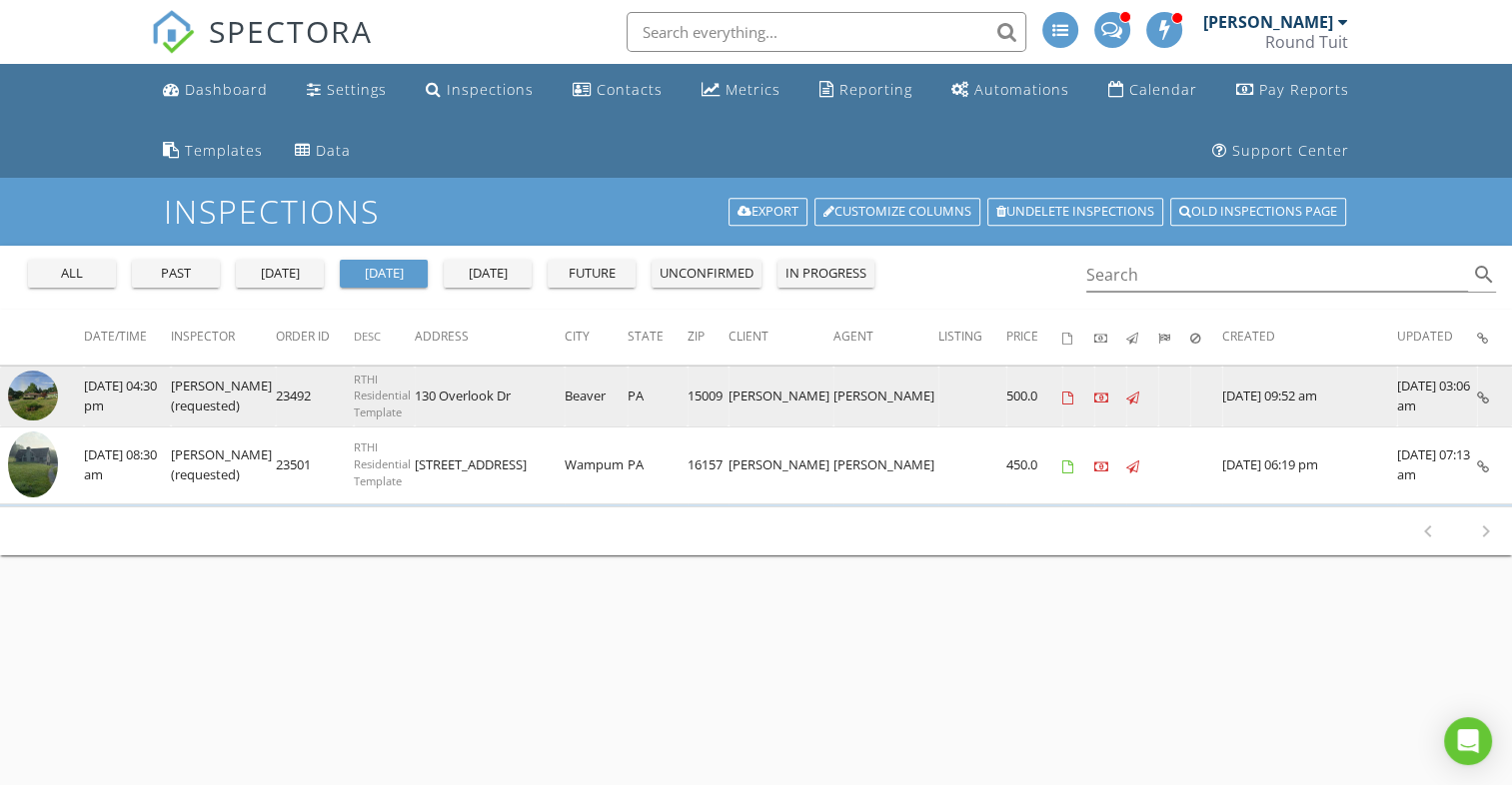click at bounding box center [33, 395] 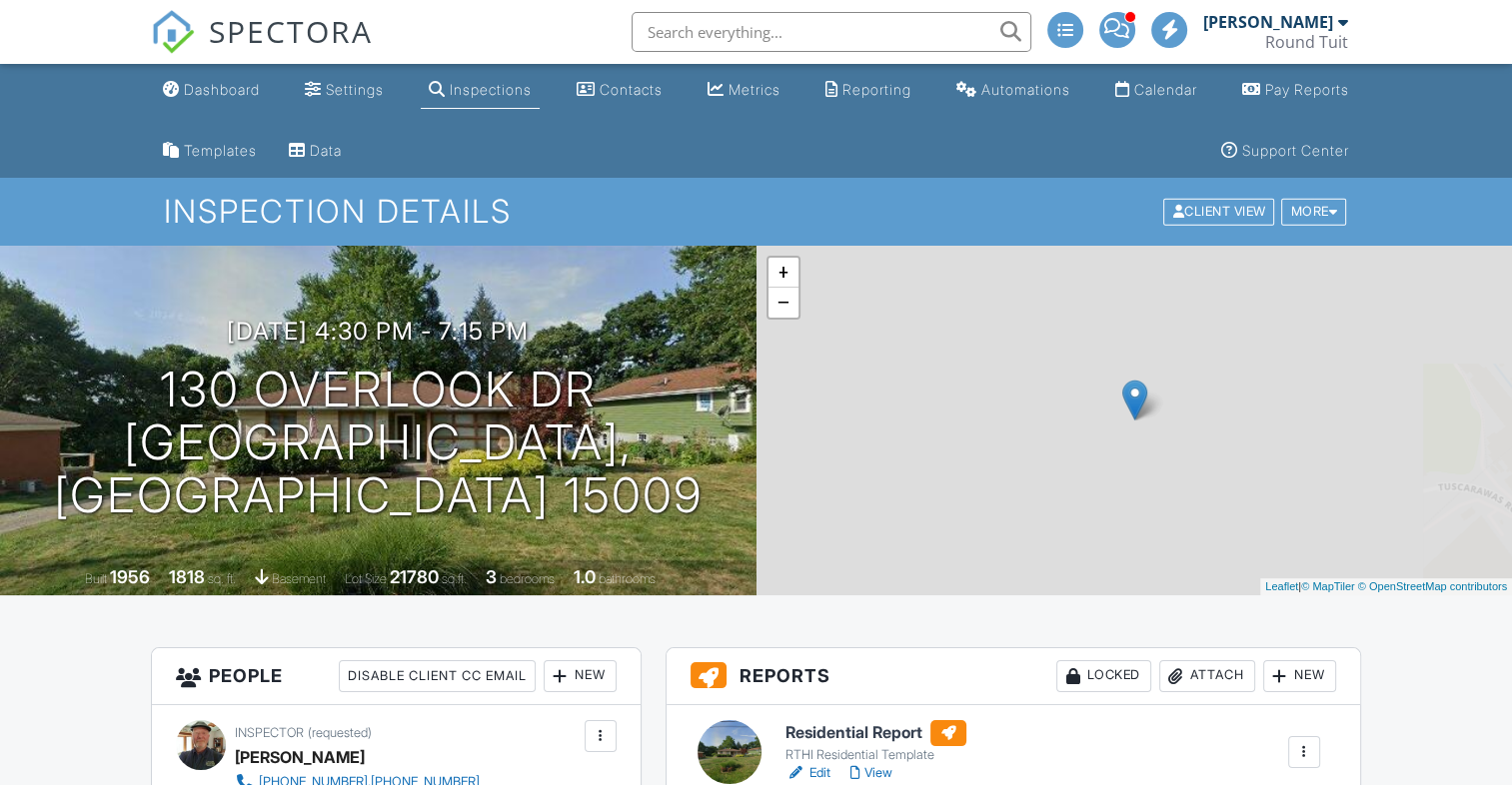 scroll, scrollTop: 1476, scrollLeft: 0, axis: vertical 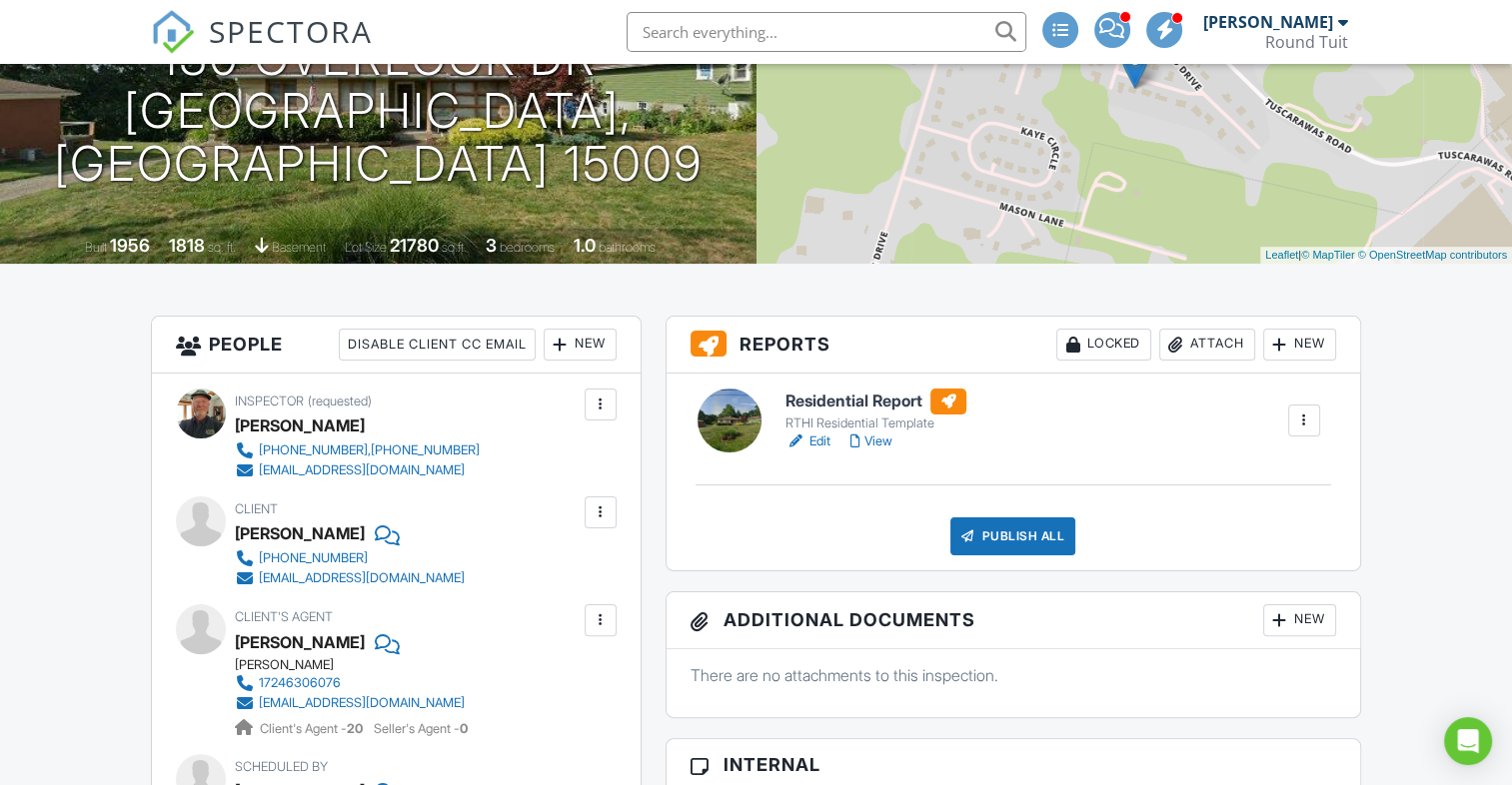 click on "[PHONE_NUMBER]" at bounding box center (313, 558) 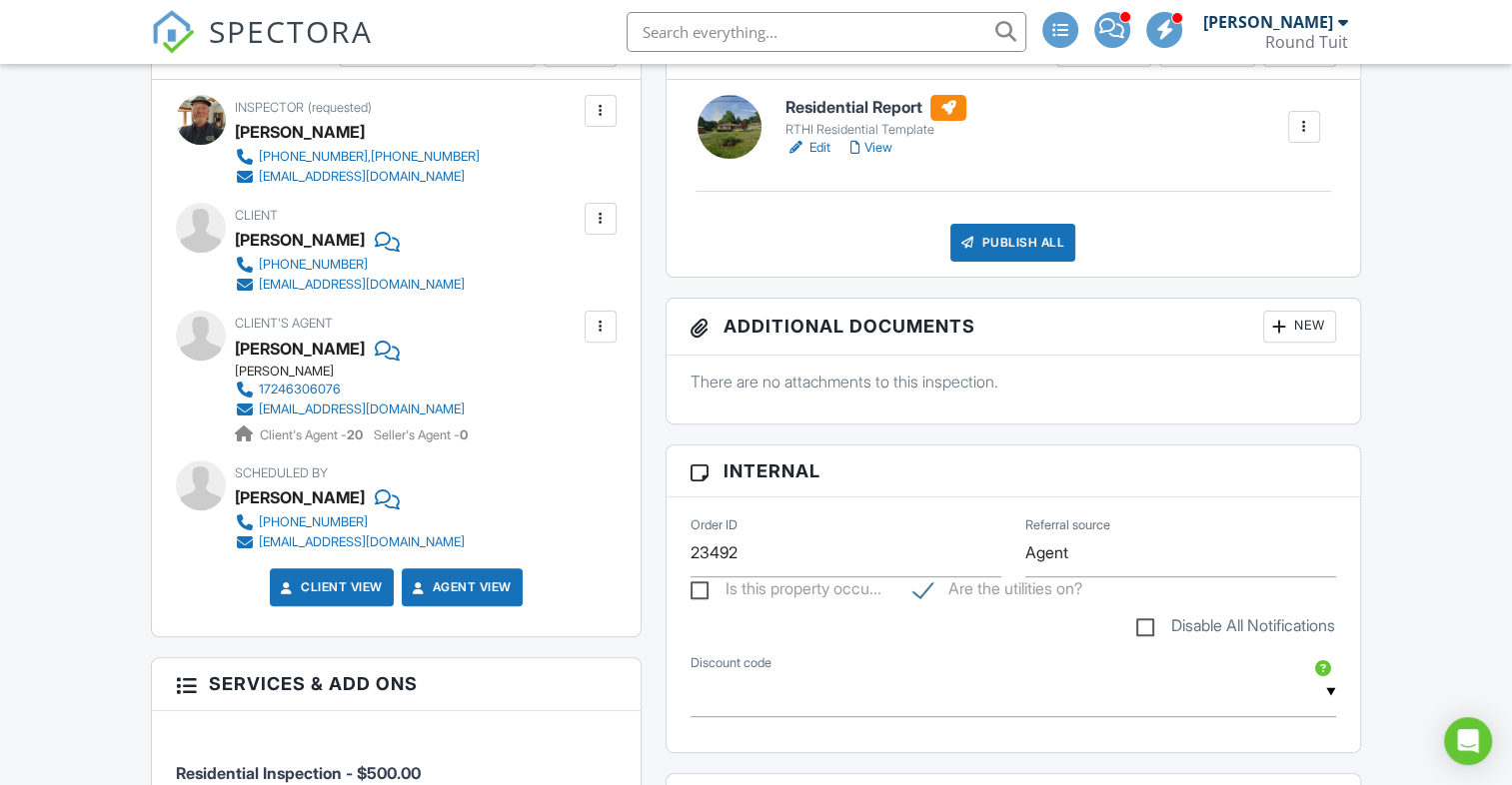 click on "[PHONE_NUMBER]" at bounding box center (313, 265) 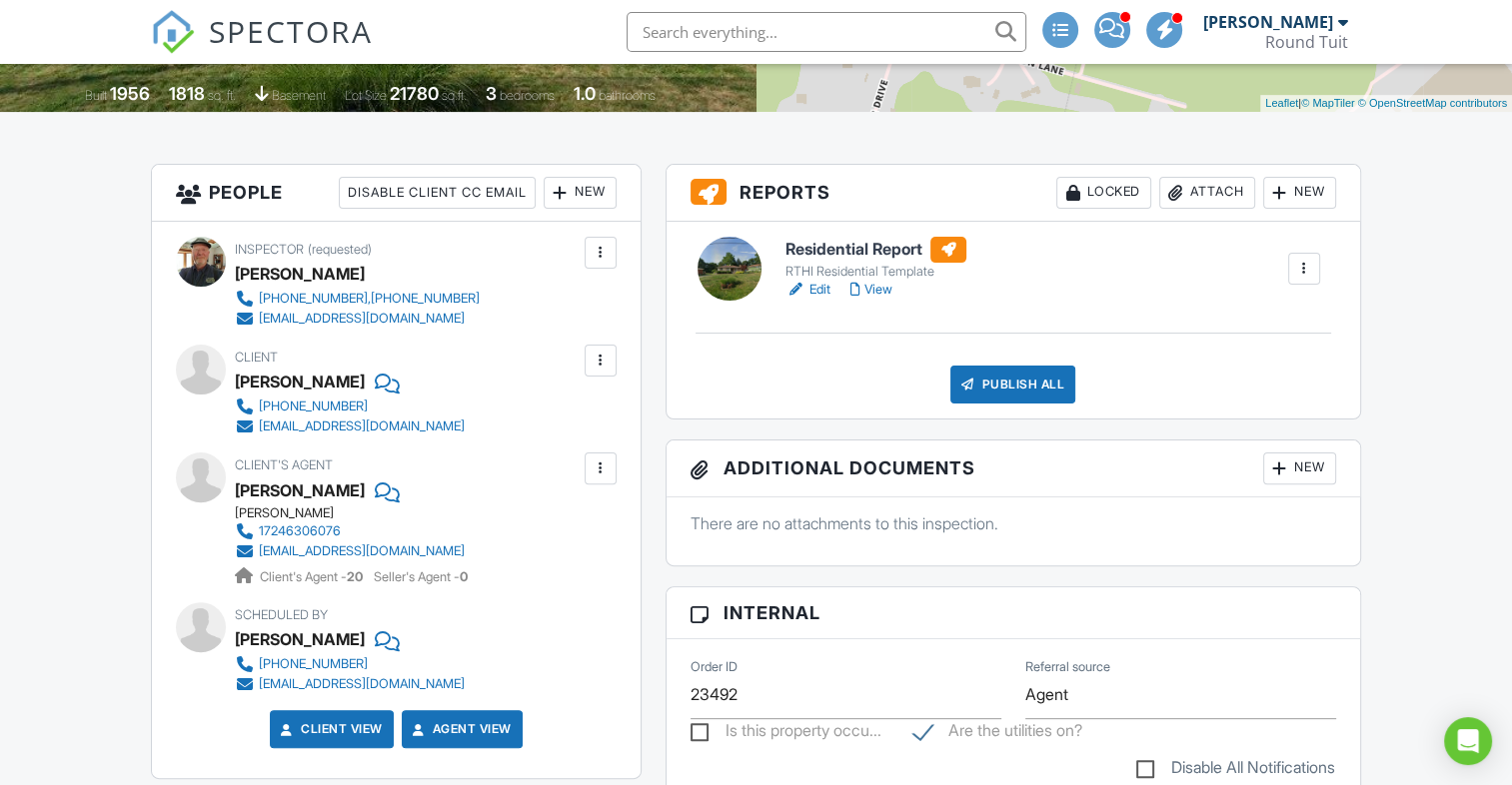 scroll, scrollTop: 0, scrollLeft: 0, axis: both 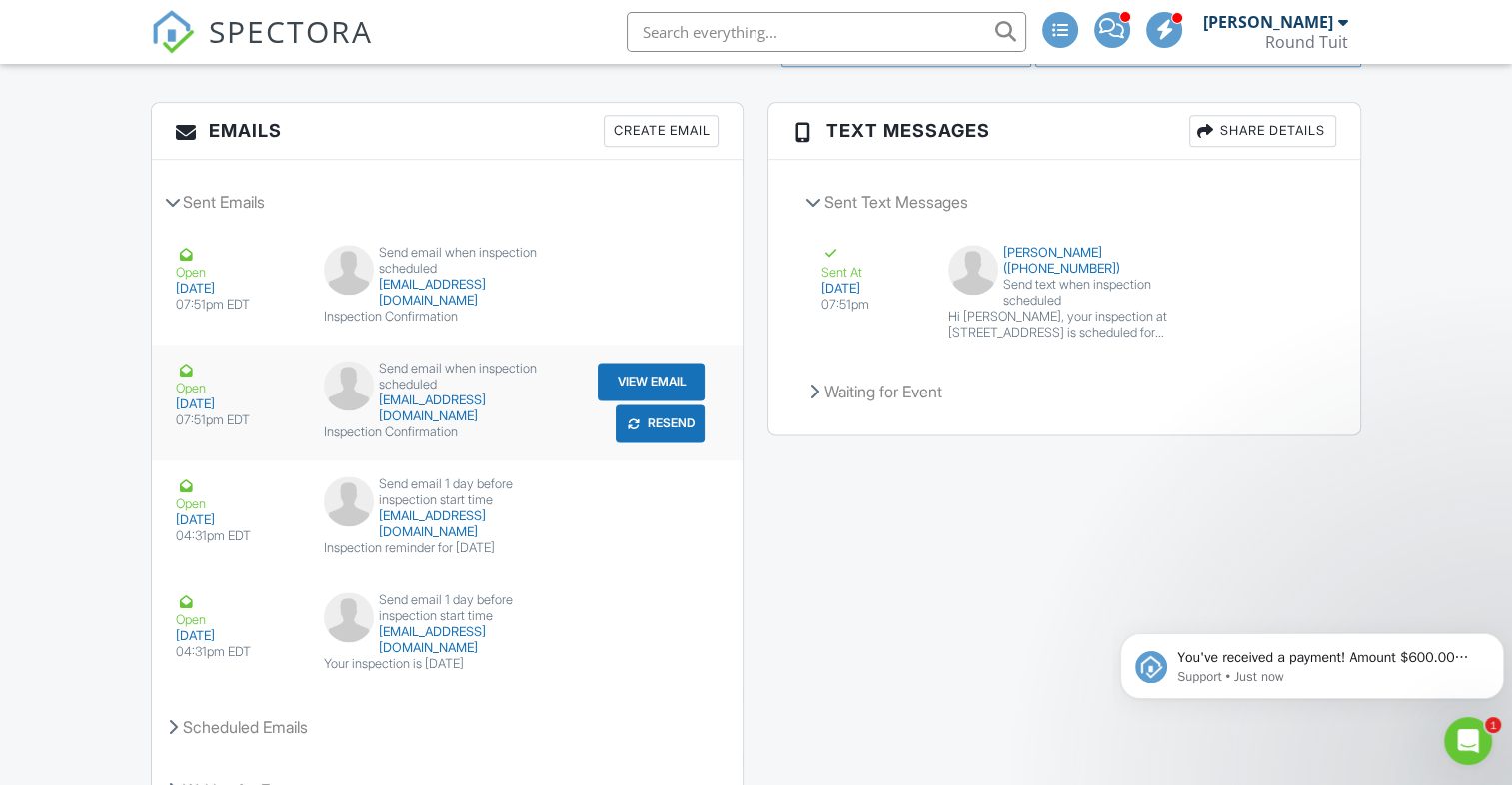 click on "Resend" at bounding box center [660, 423] 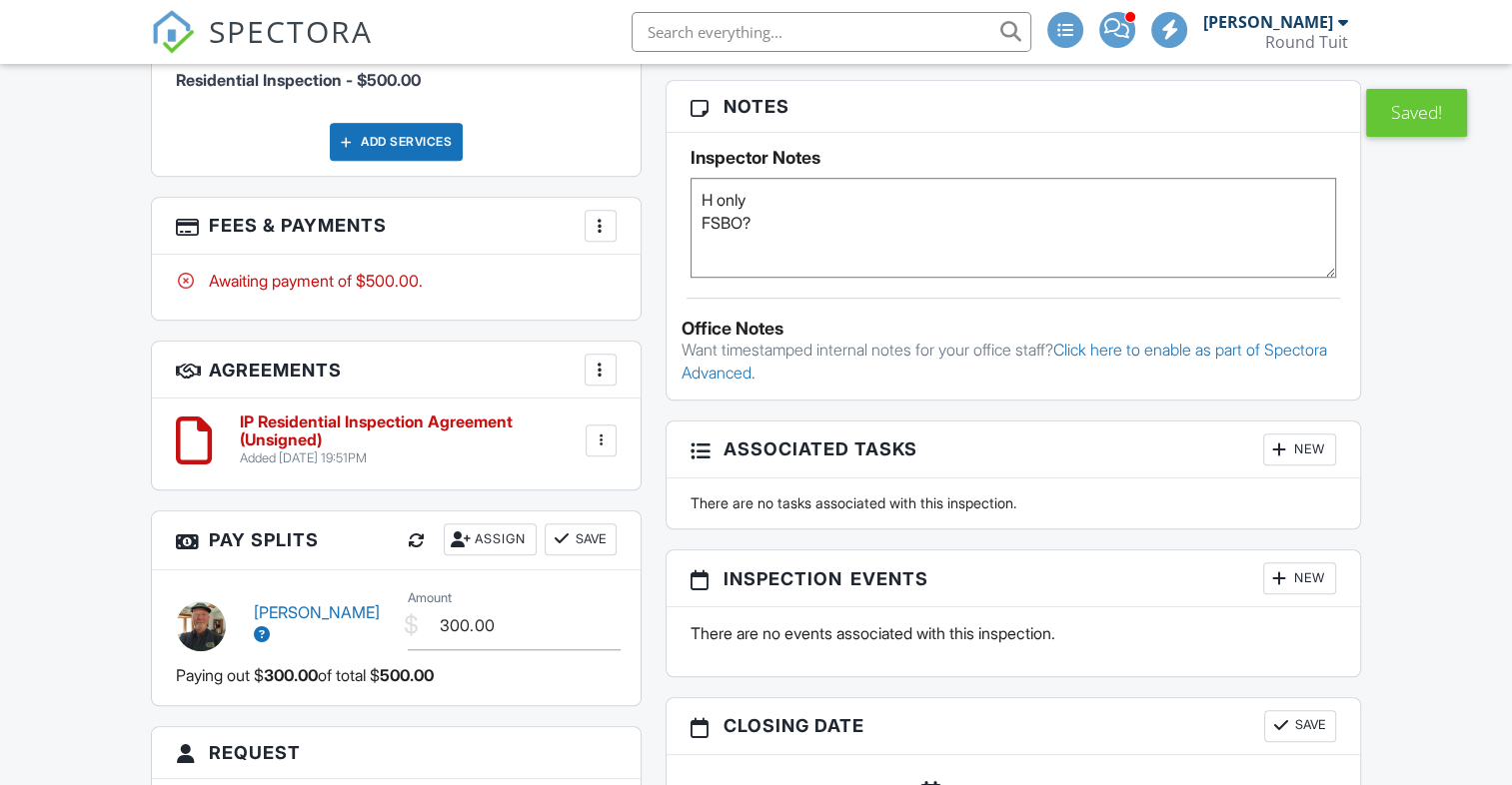 scroll, scrollTop: 1910, scrollLeft: 0, axis: vertical 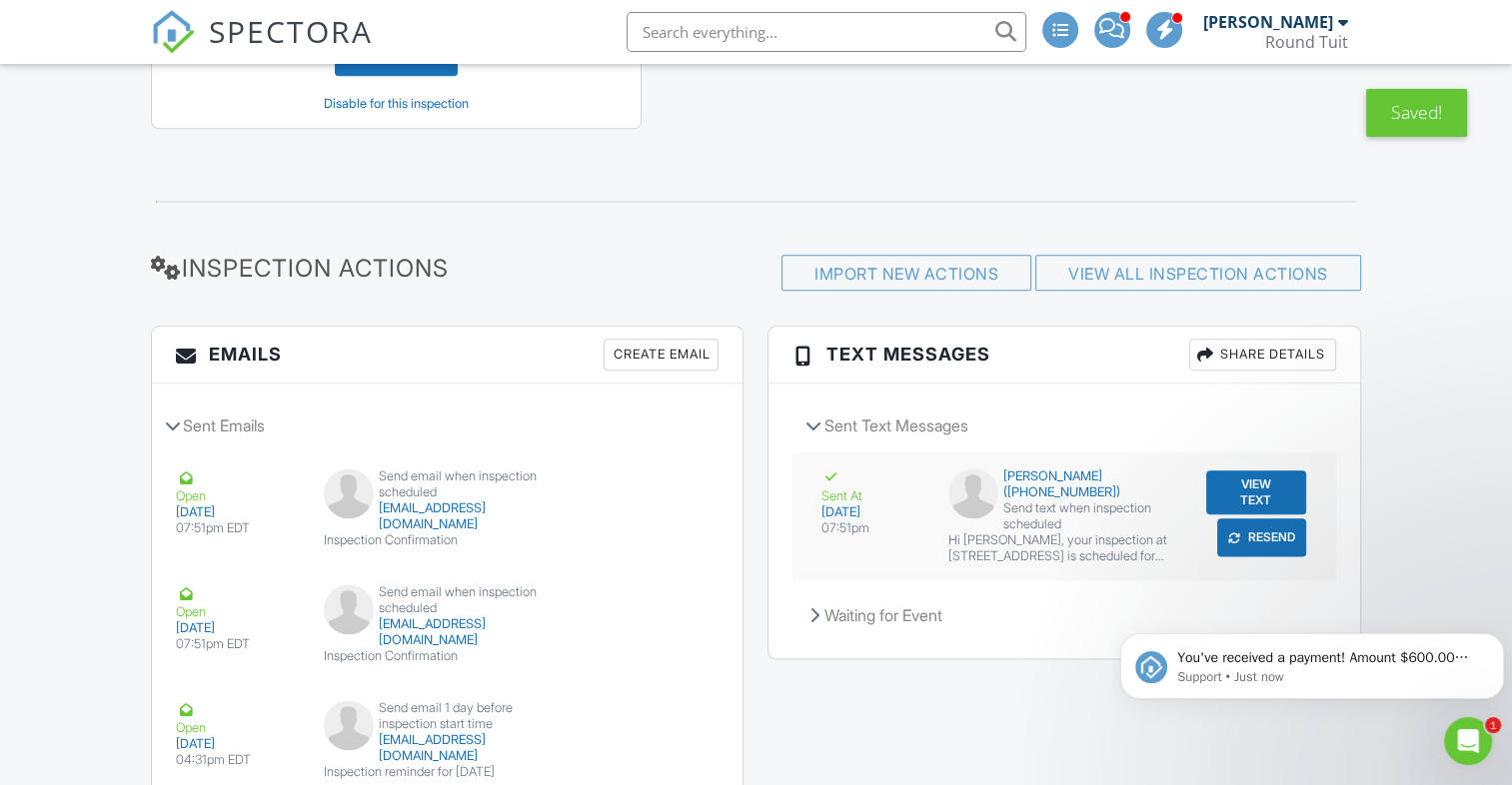 click on "Resend" at bounding box center (1261, 537) 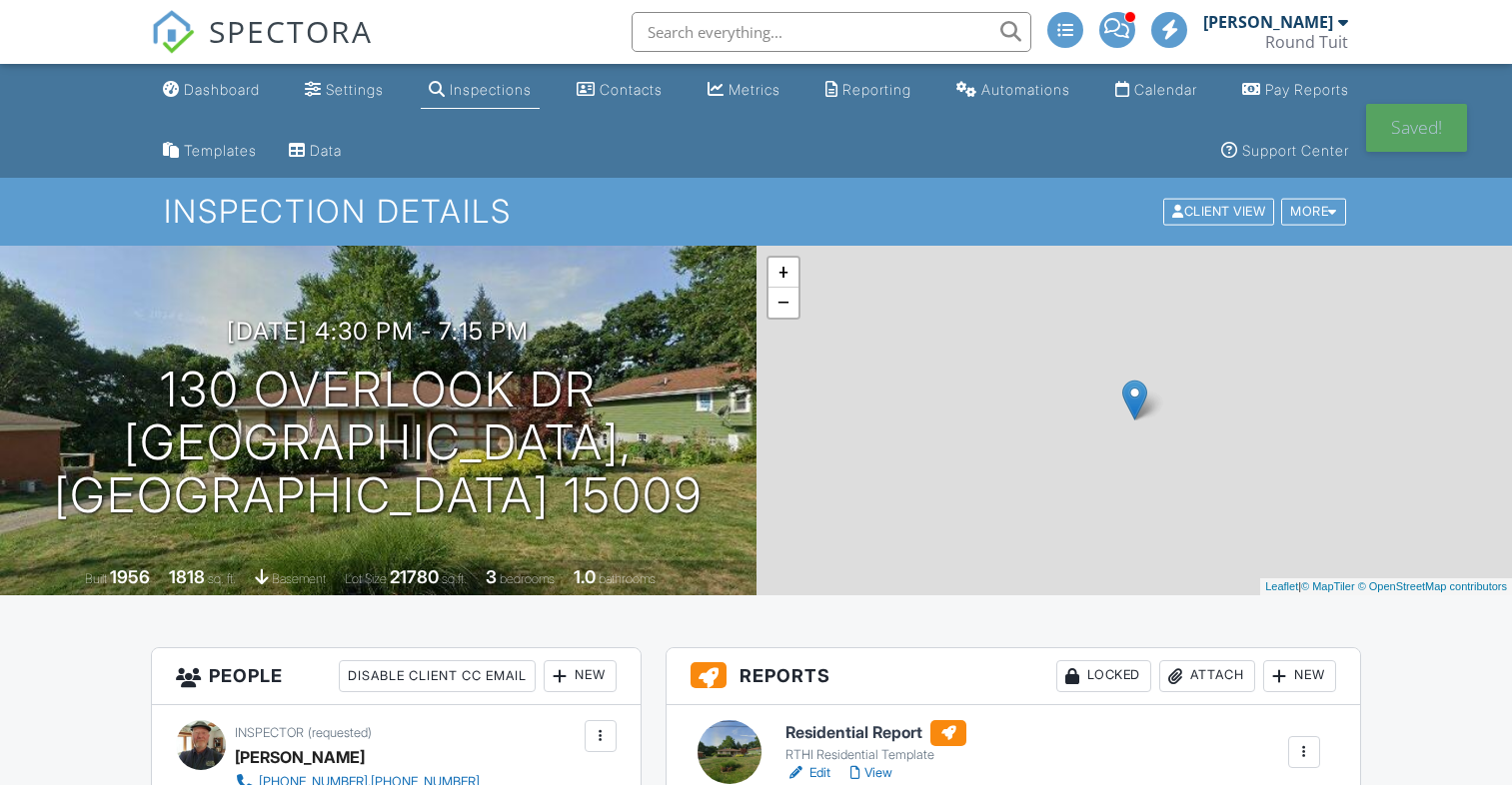 scroll, scrollTop: 0, scrollLeft: 0, axis: both 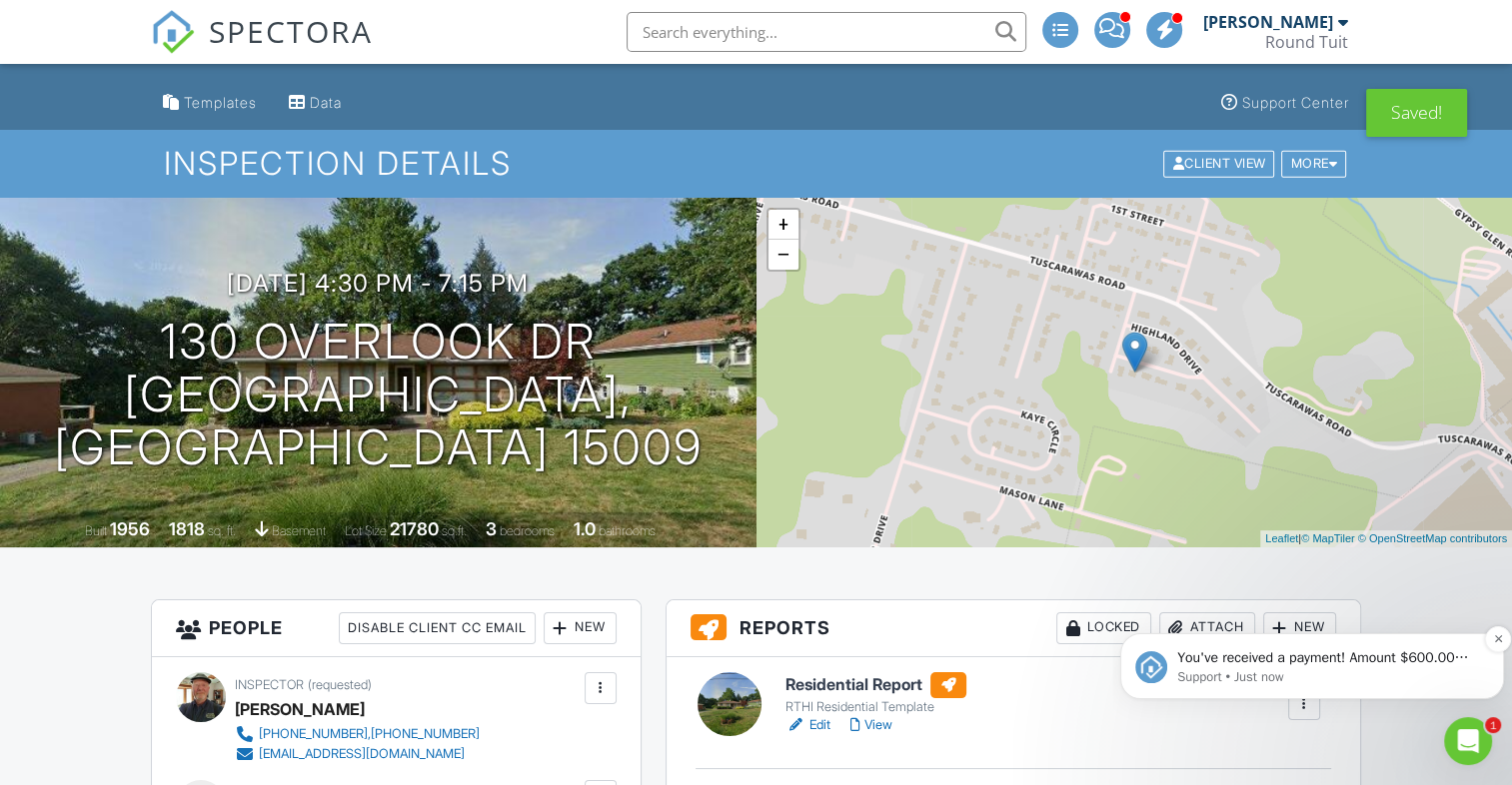 click on "You've received a payment!  Amount  $600.00  Fee  $0.00  Net  $600.00  Transaction #  pi_3RjlASK7snlDGpRF1i0QAUqd  Inspection  [STREET_ADDRESS][PERSON_NAME][PERSON_NAME] Payouts to your bank or debit card occur on a daily basis. Each payment usually takes two business days to process. You can view your pending payout amount here. If you have any questions reach out on our chat bubble at [DOMAIN_NAME]." at bounding box center (1328, 658) 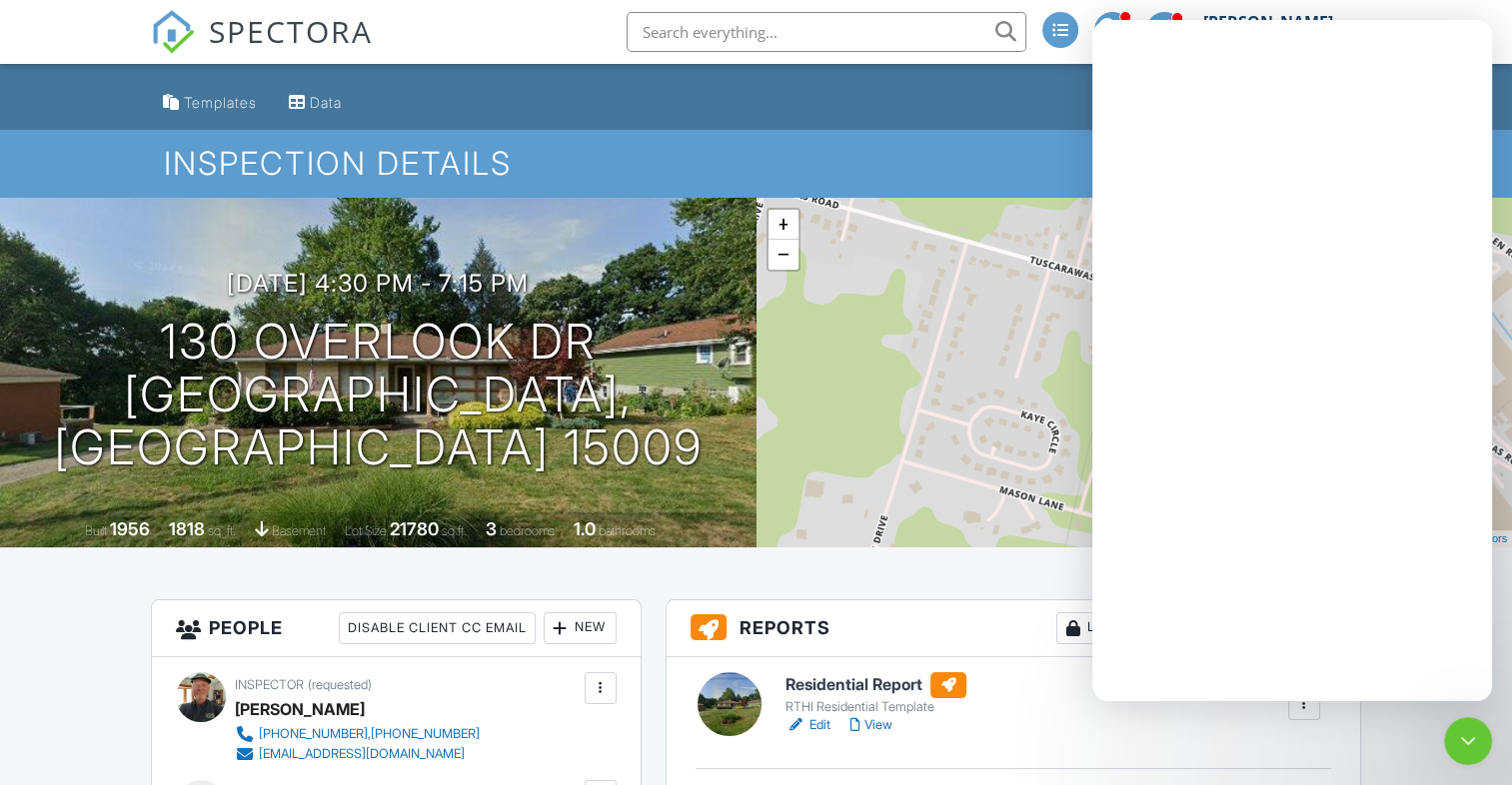scroll, scrollTop: 0, scrollLeft: 0, axis: both 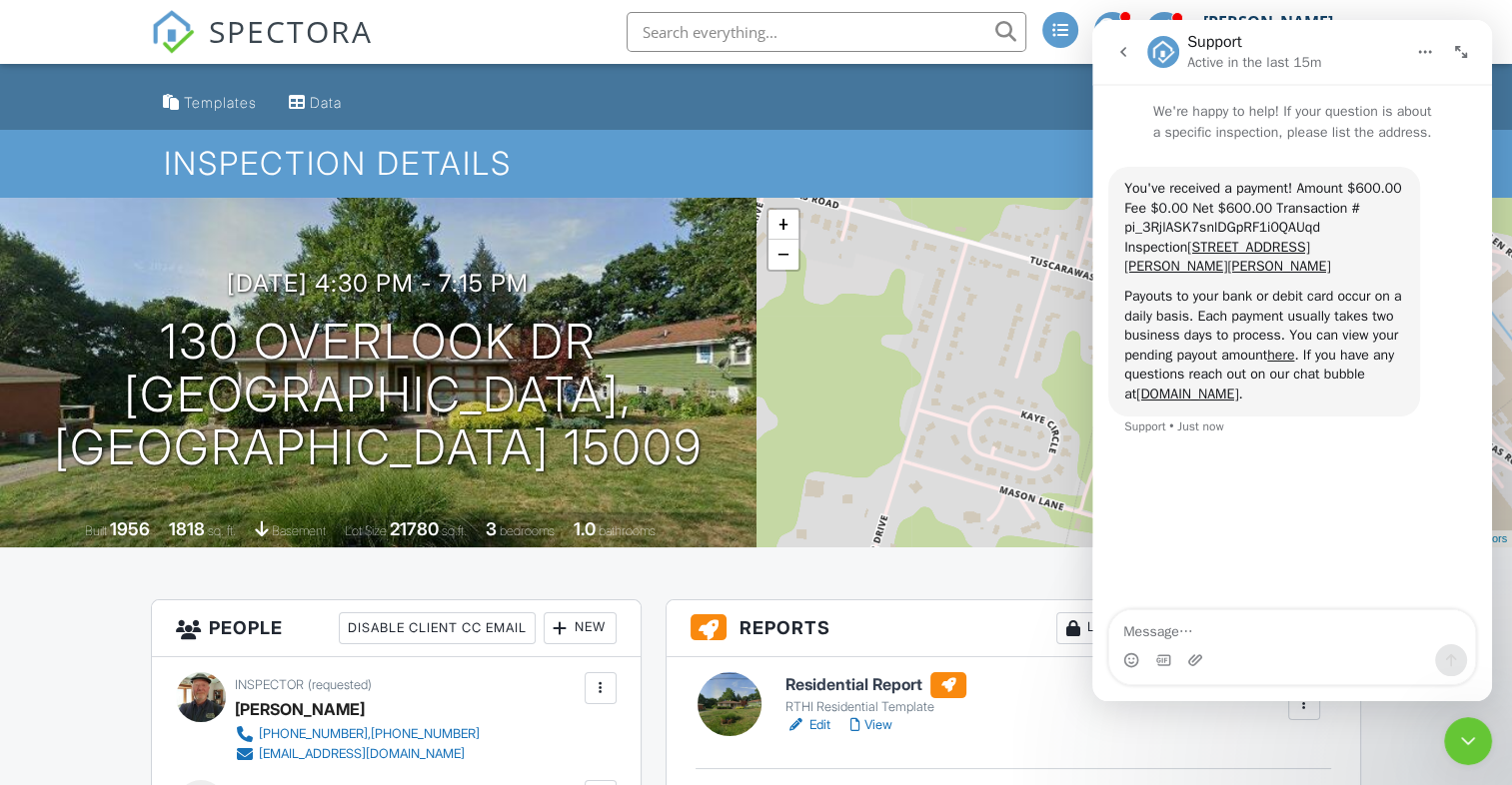 click 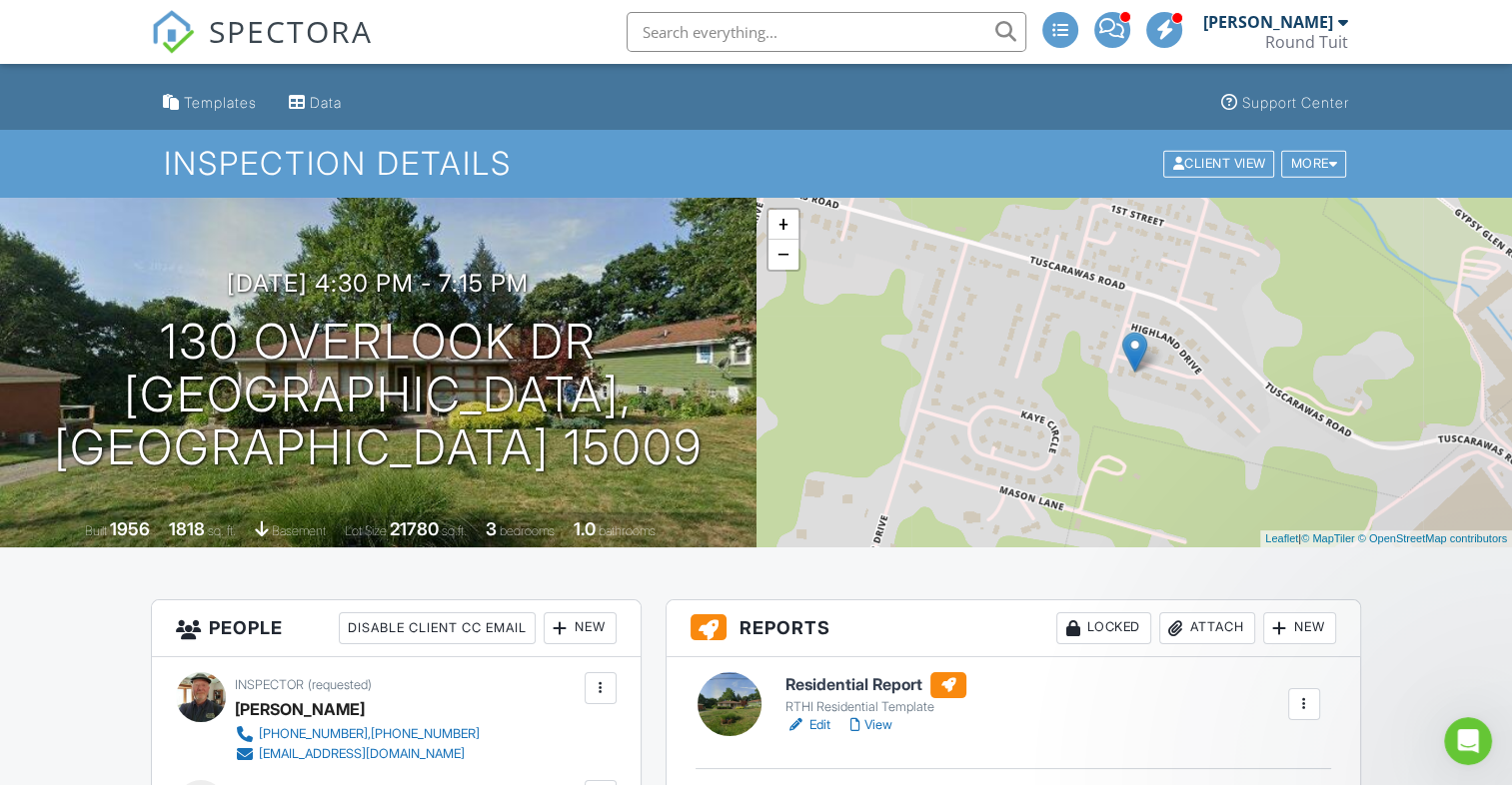 scroll, scrollTop: 0, scrollLeft: 0, axis: both 